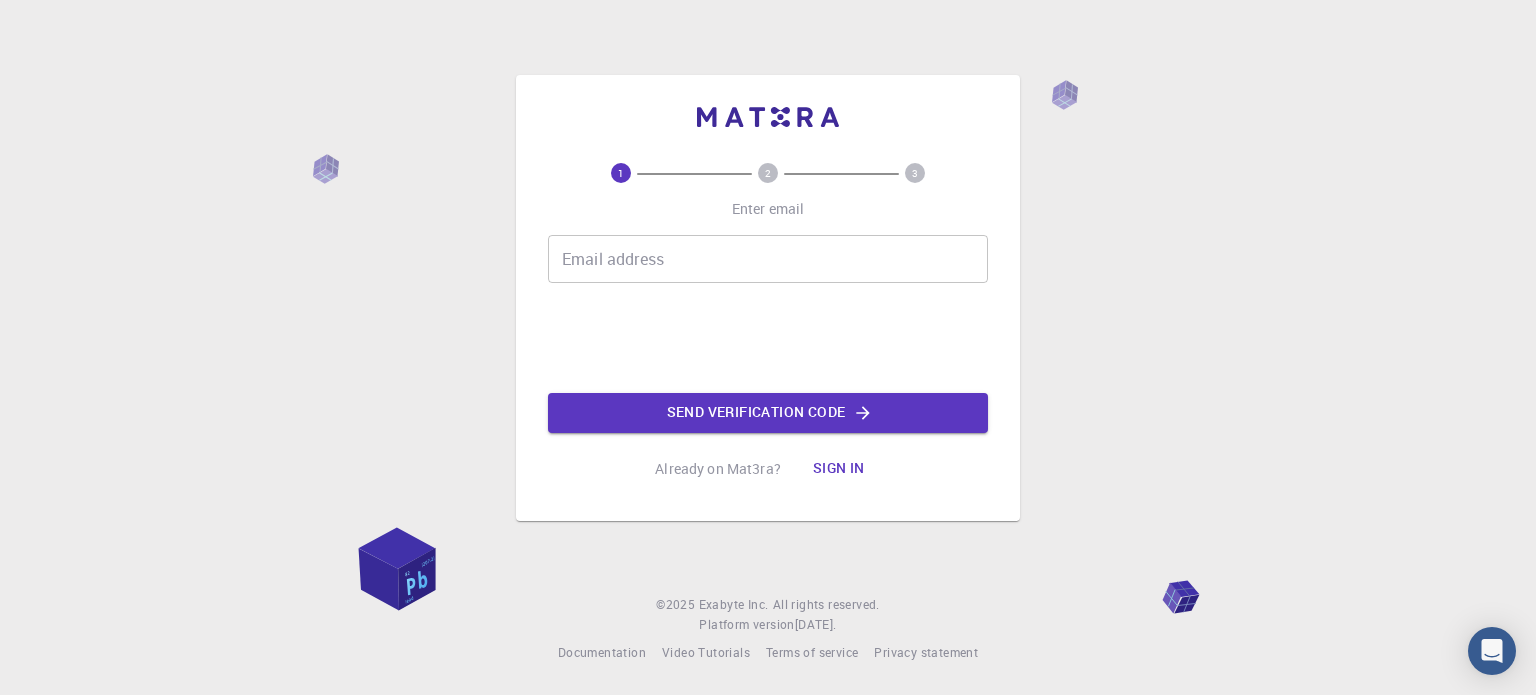 scroll, scrollTop: 0, scrollLeft: 0, axis: both 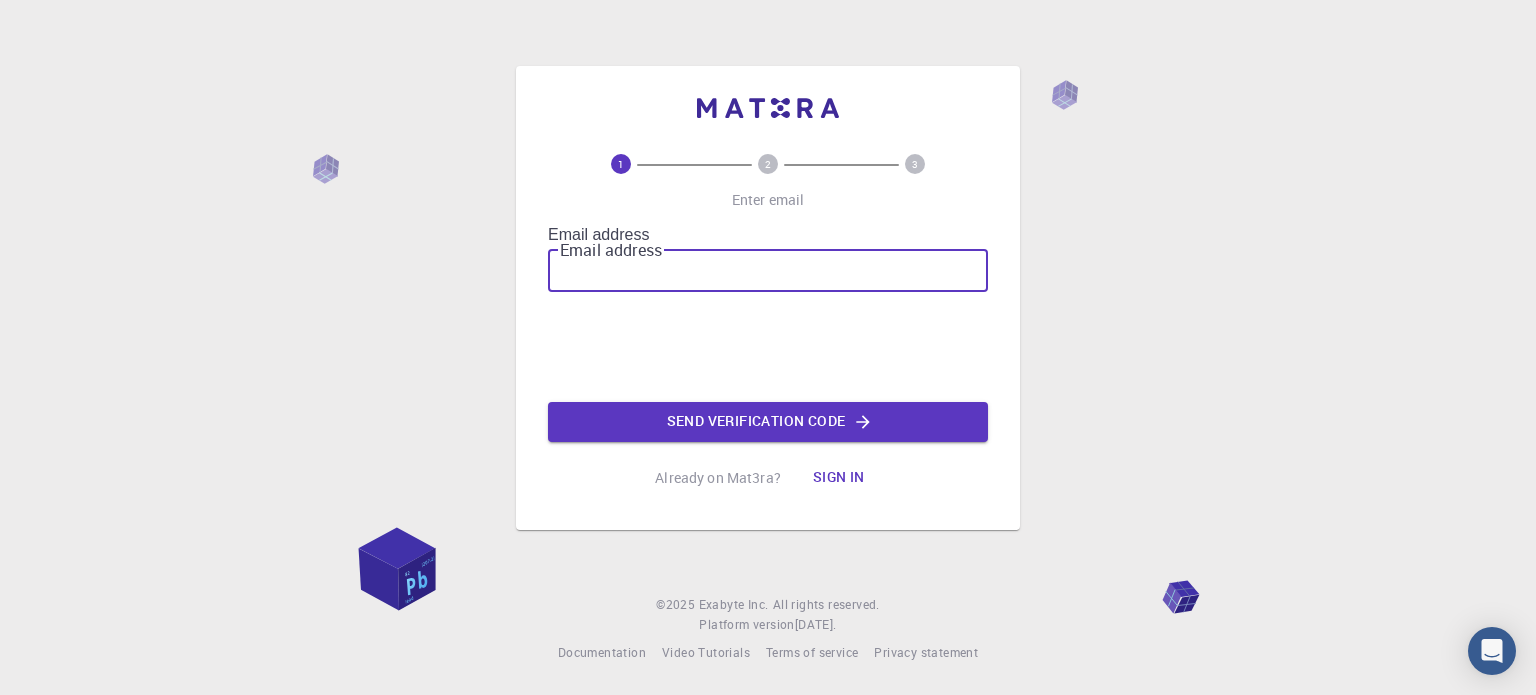type on "[EMAIL_ADDRESS][DOMAIN_NAME]" 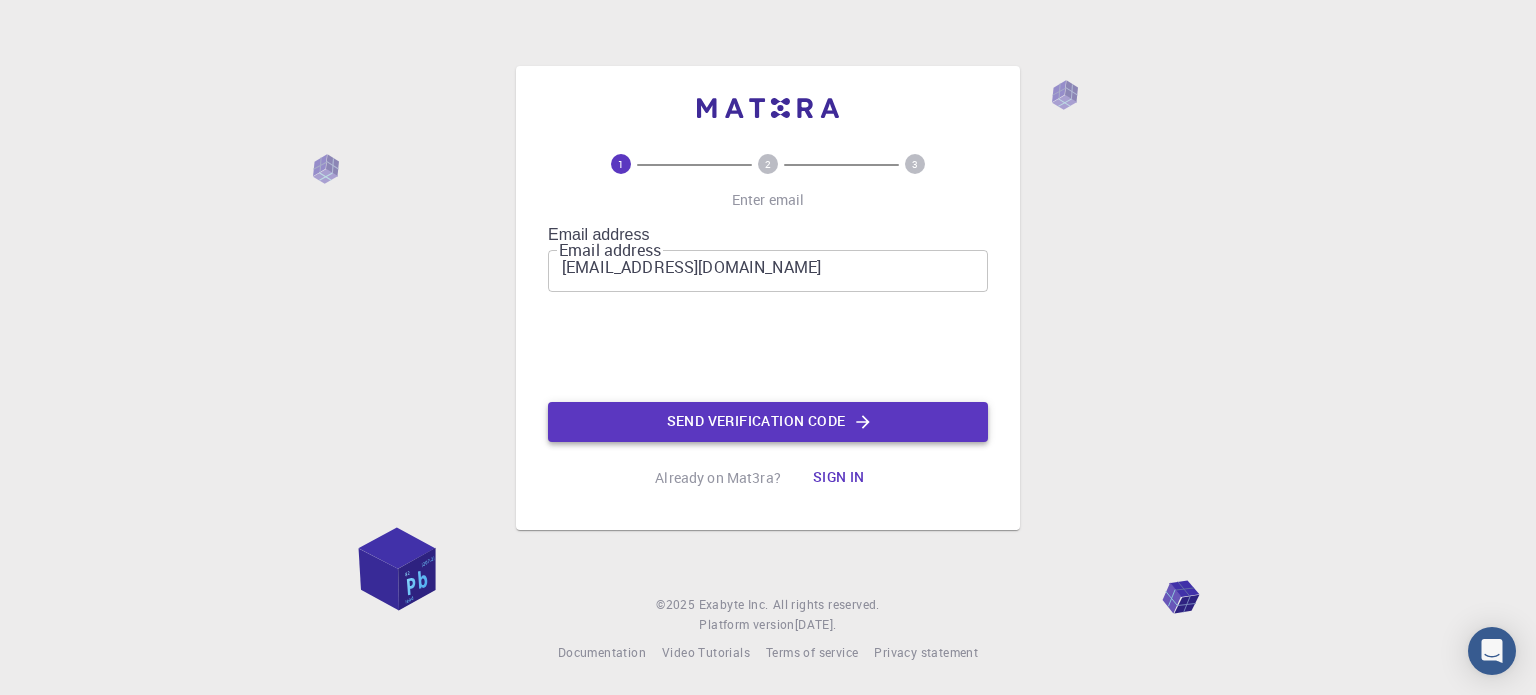 click on "Send verification code" 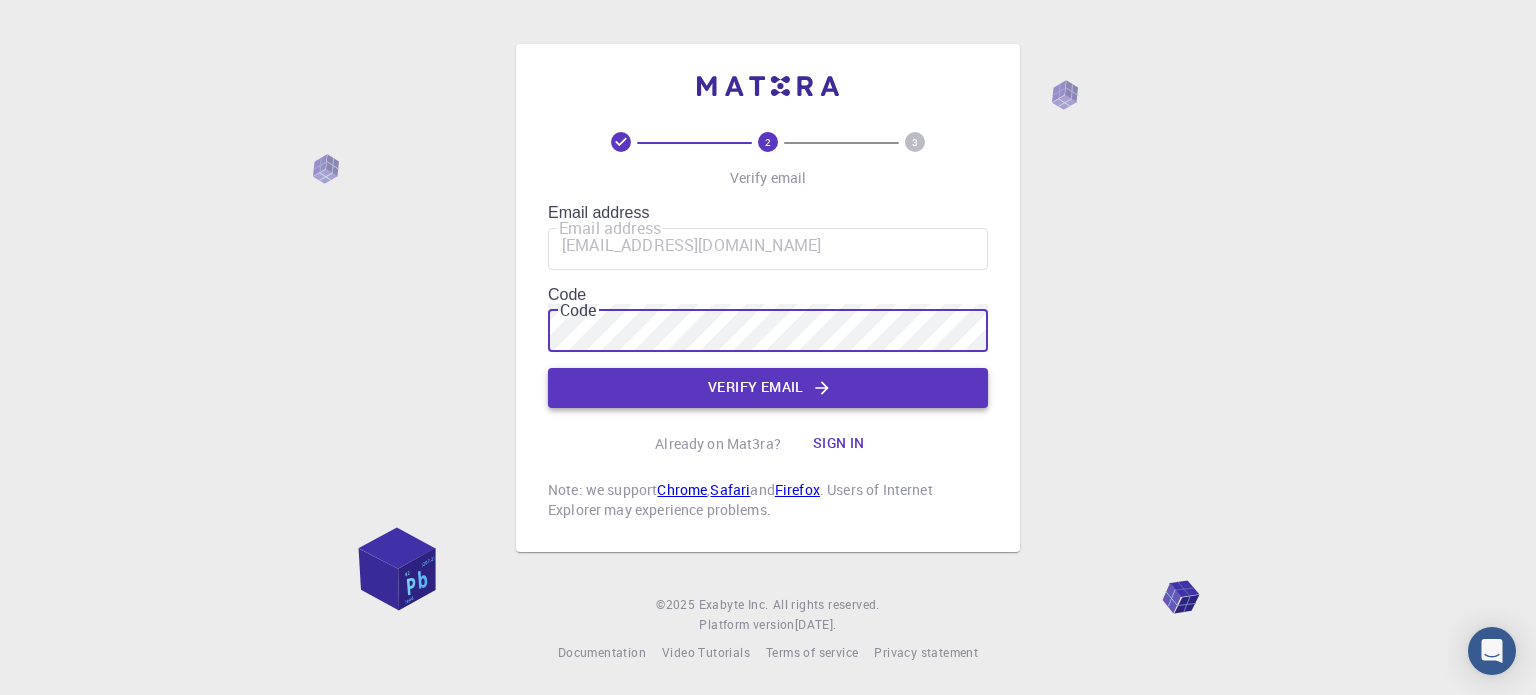click on "Verify email" 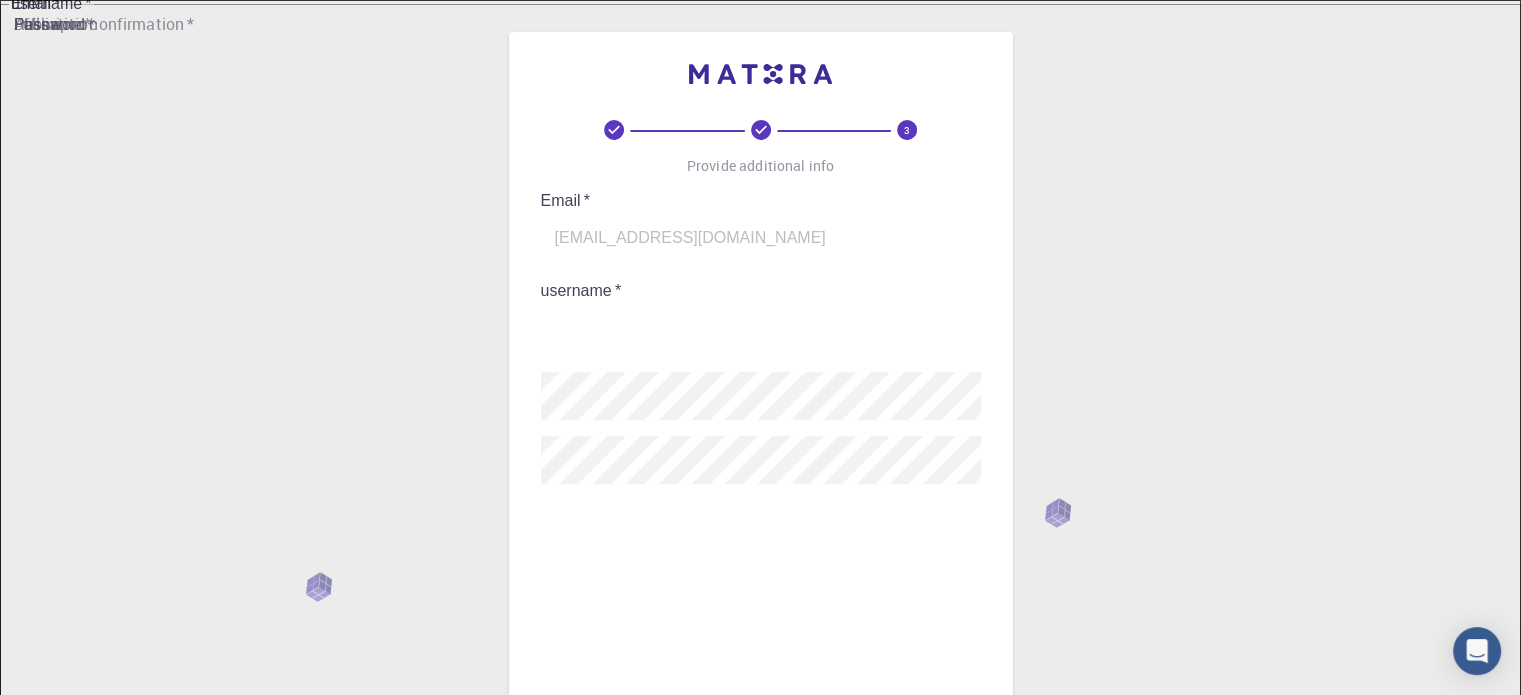 click on "username   *" at bounding box center (775, 328) 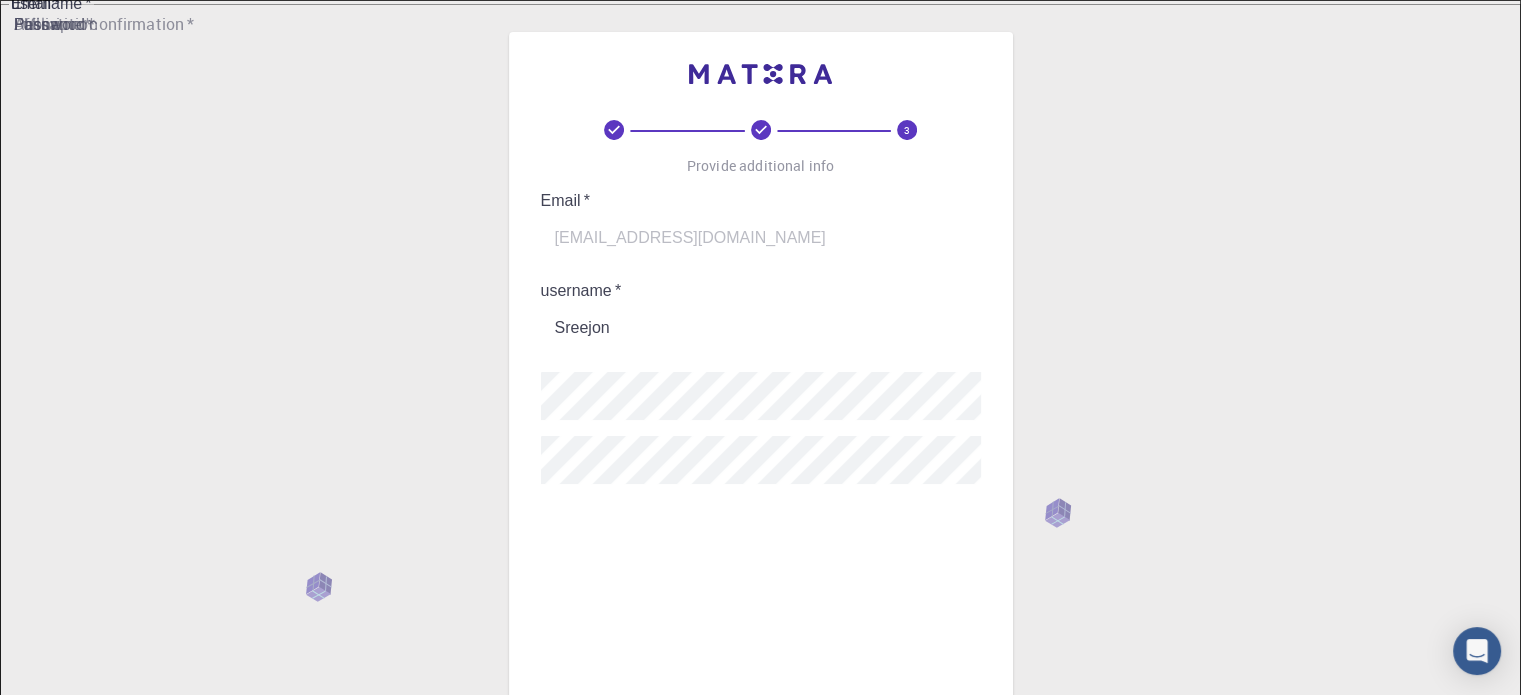 type on "Sreejon" 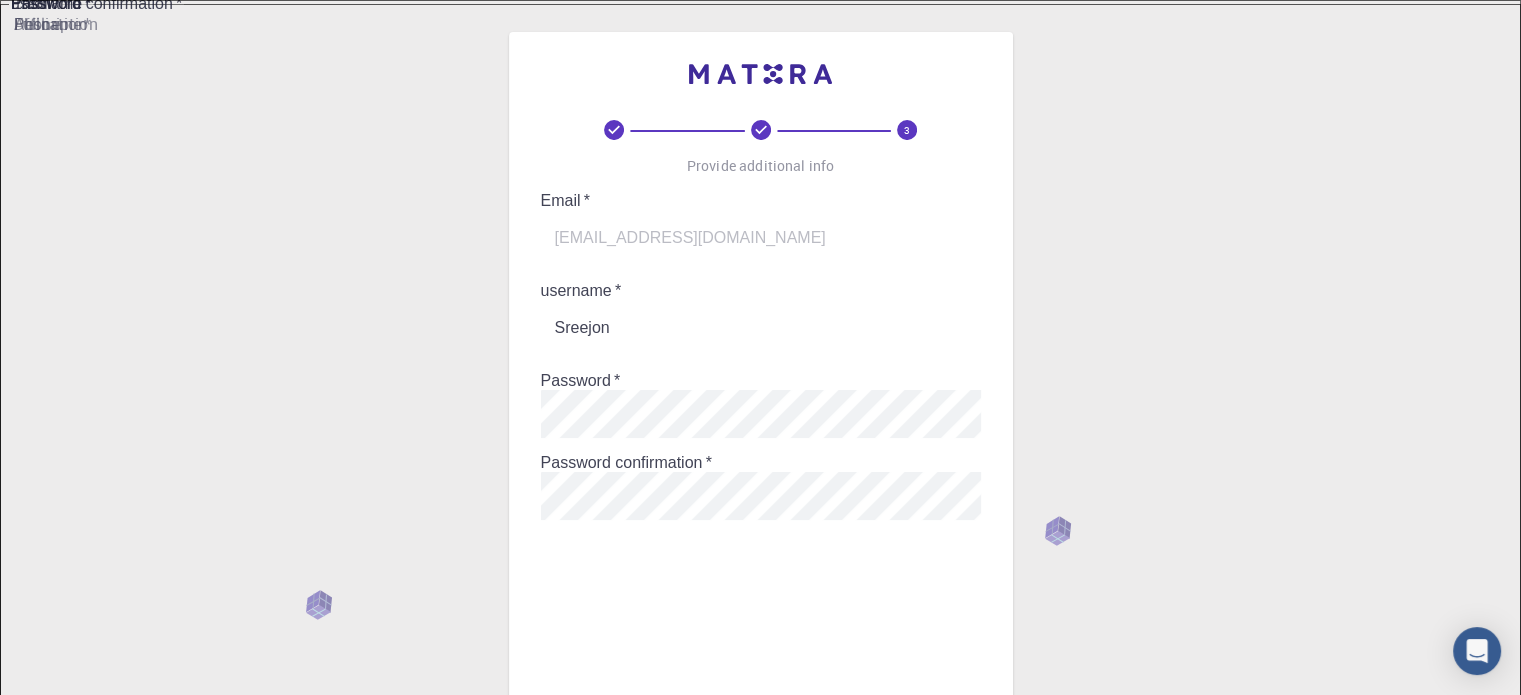 click on "Fullname   *" at bounding box center (775, 564) 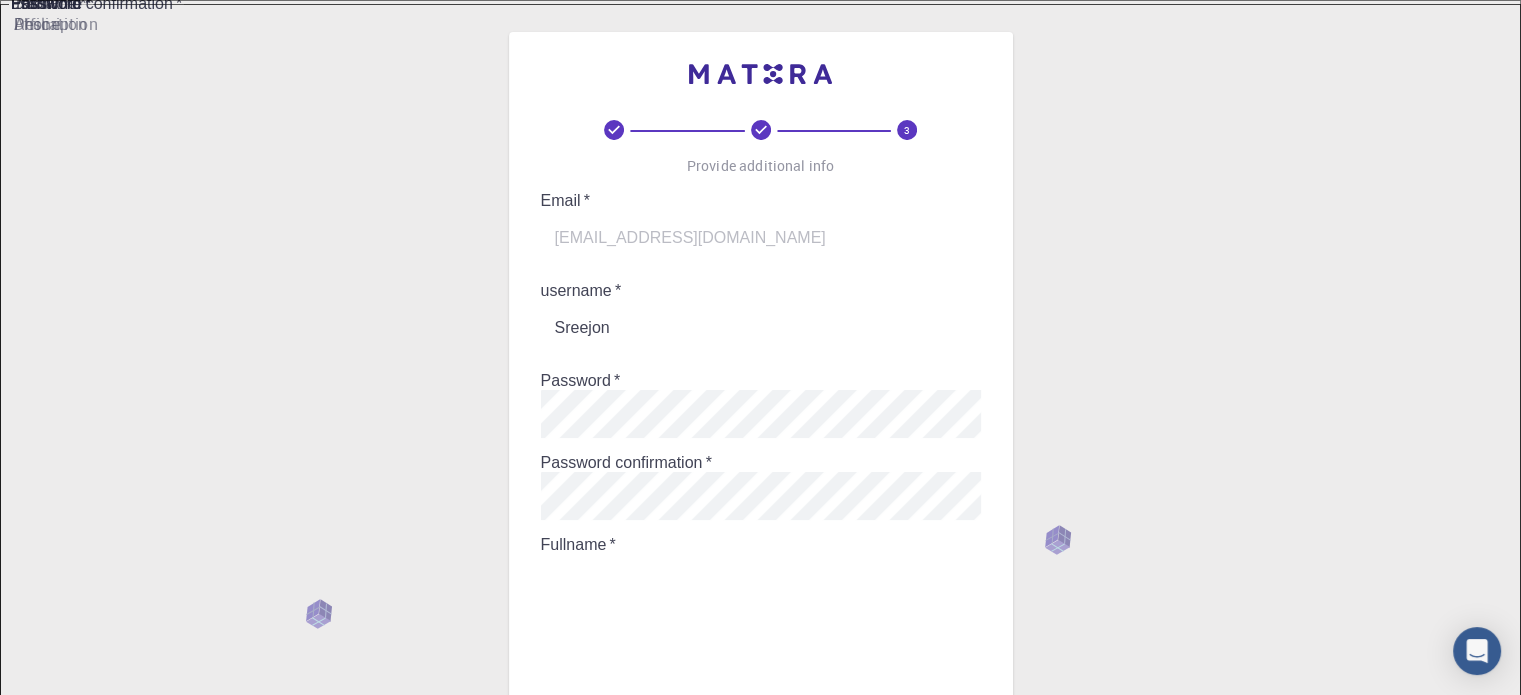 type on "Muhaiminul Islam Sreejon" 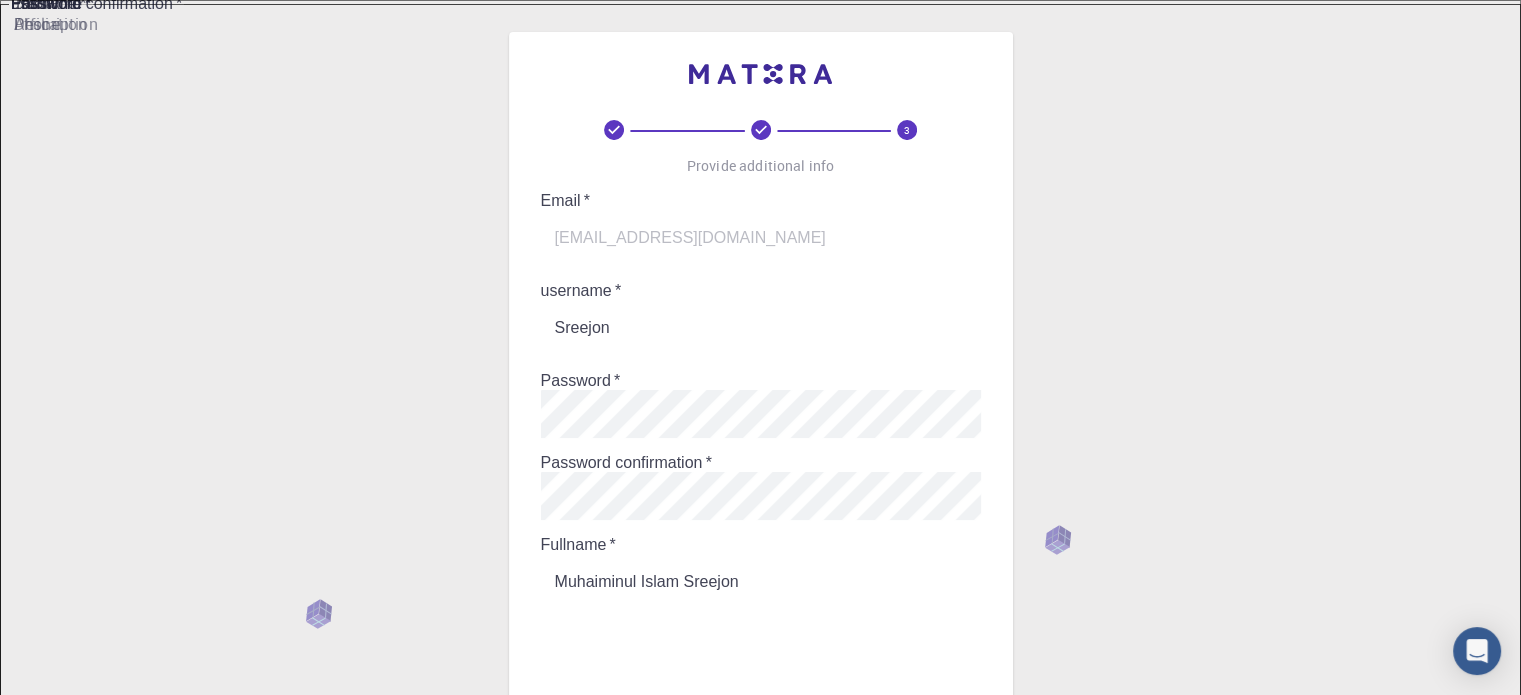 type on "01720645657" 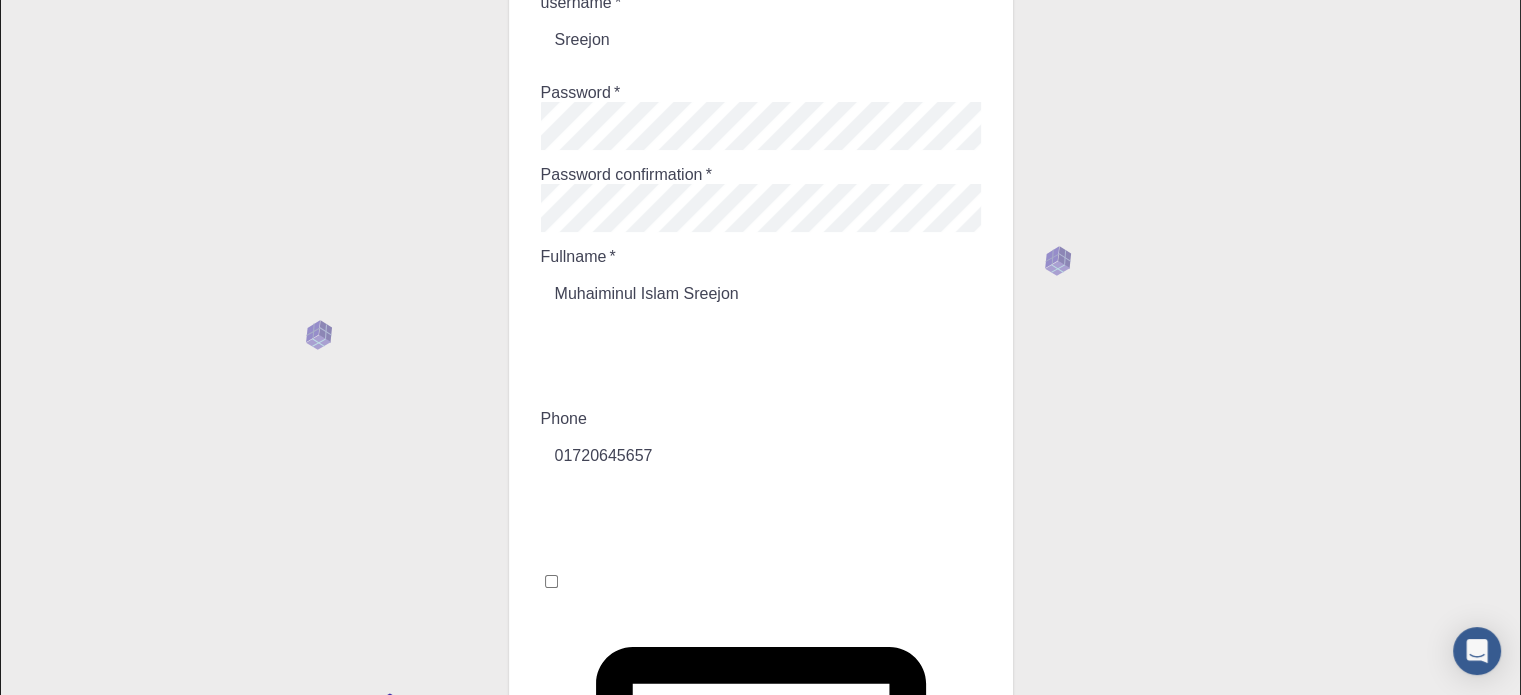 scroll, scrollTop: 300, scrollLeft: 0, axis: vertical 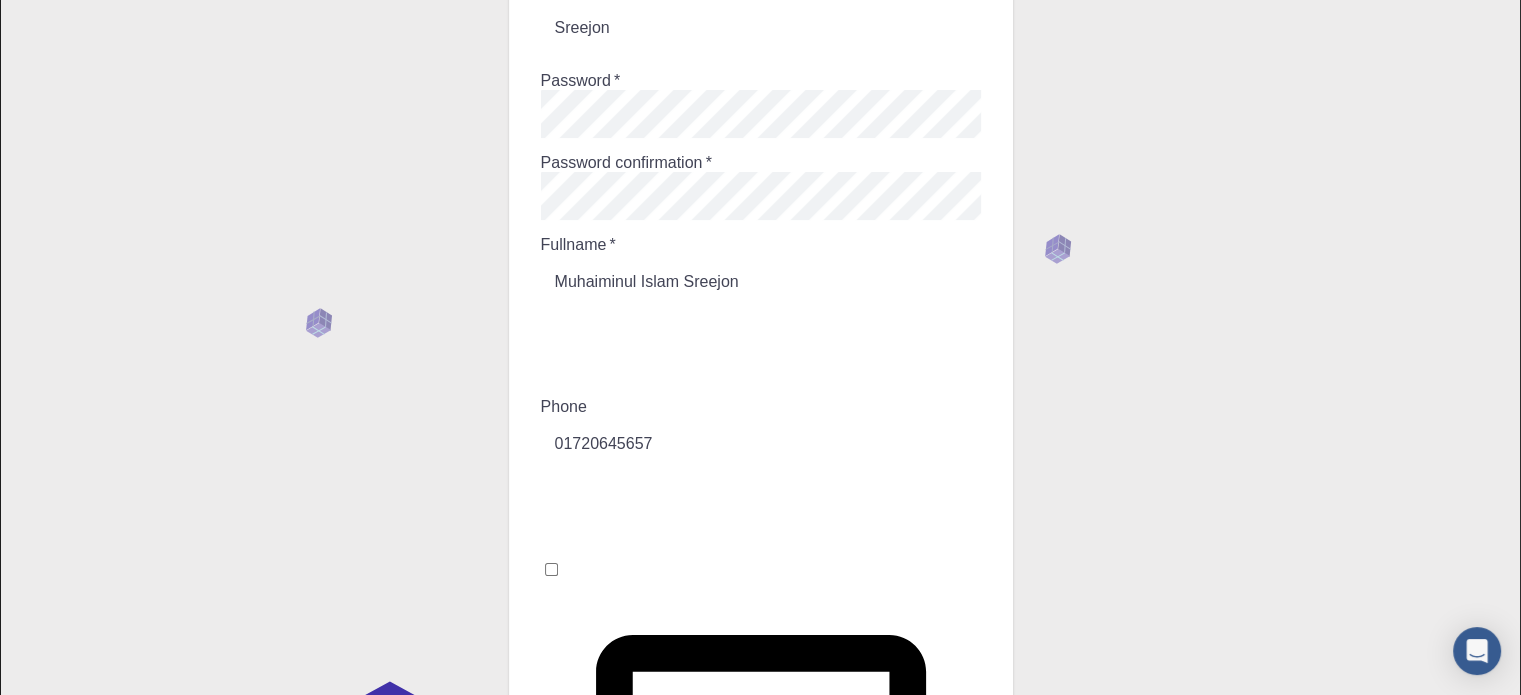 click on "Description" at bounding box center [775, 516] 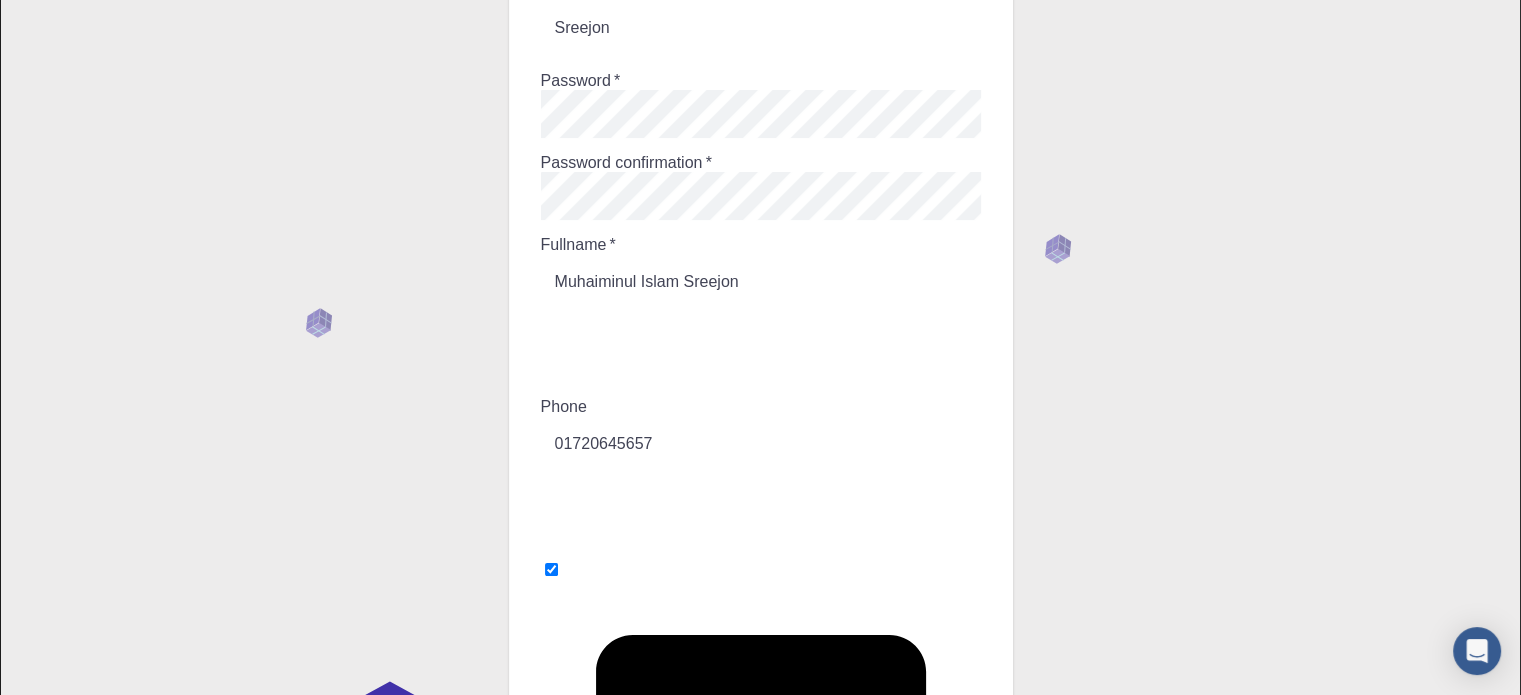 click on "REGISTER" at bounding box center [583, 1074] 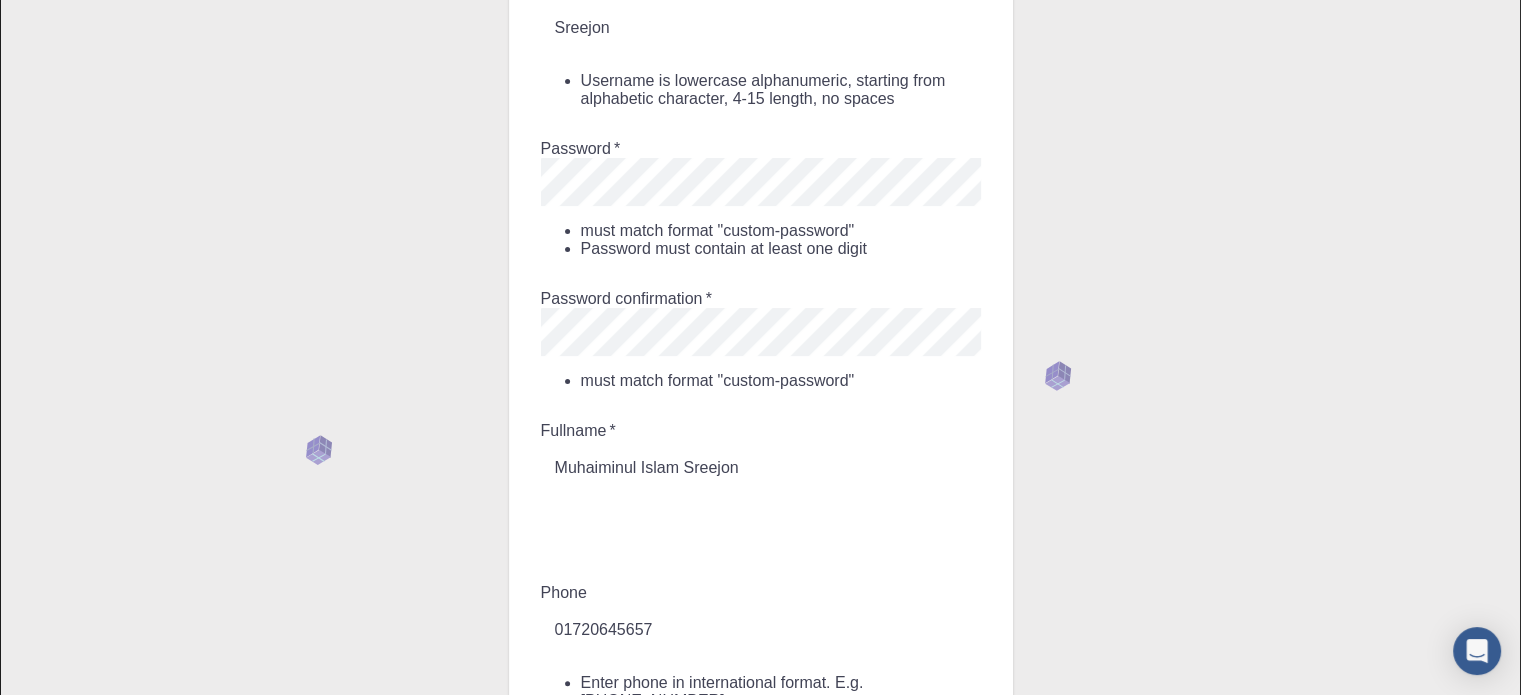 click on "01720645657" at bounding box center (775, 630) 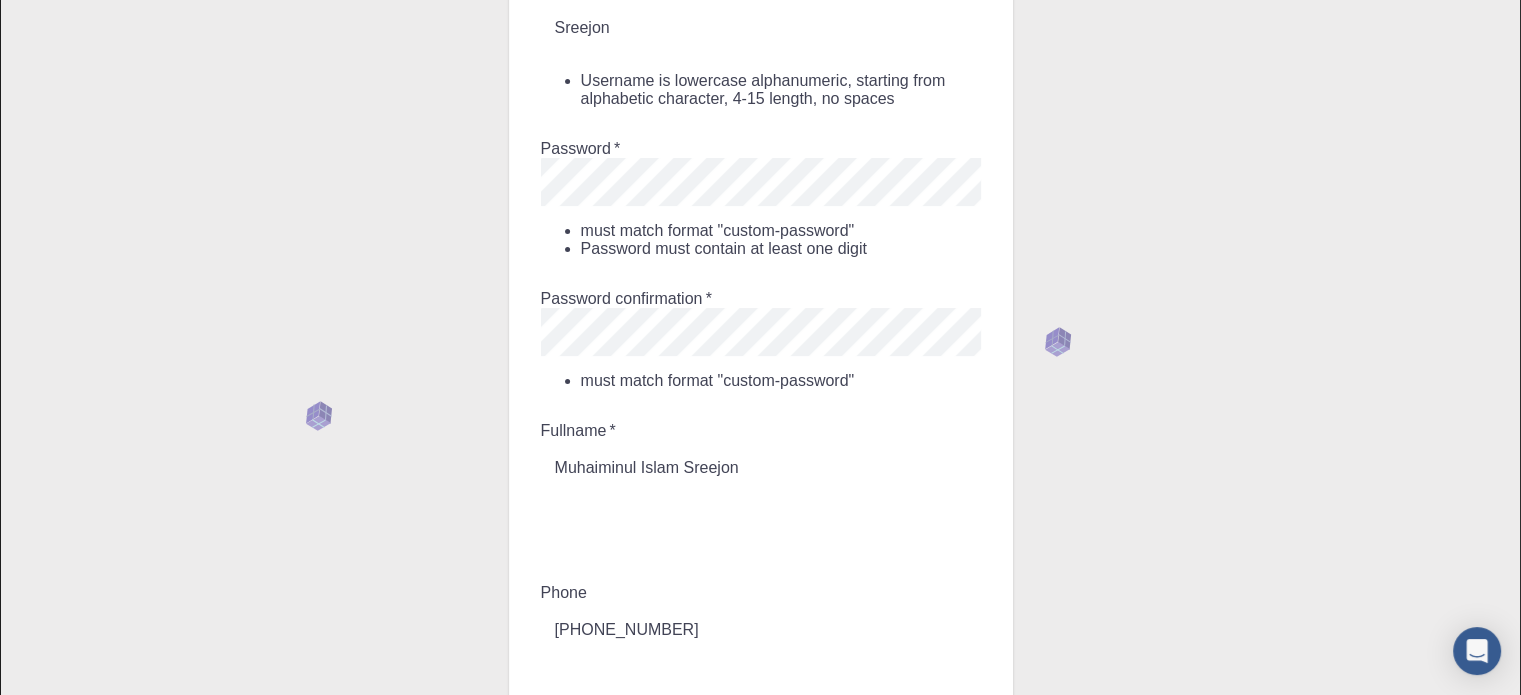 type on "[PHONE_NUMBER]" 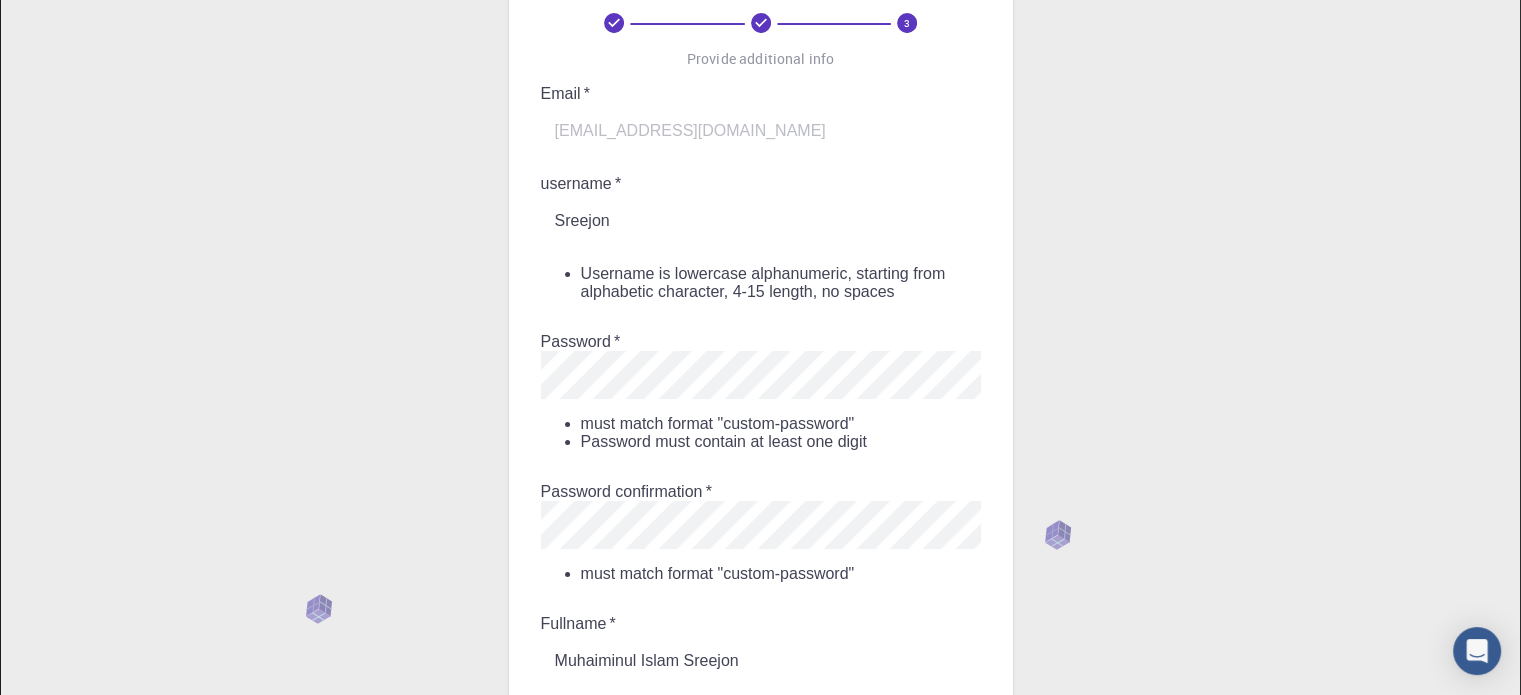 scroll, scrollTop: 100, scrollLeft: 0, axis: vertical 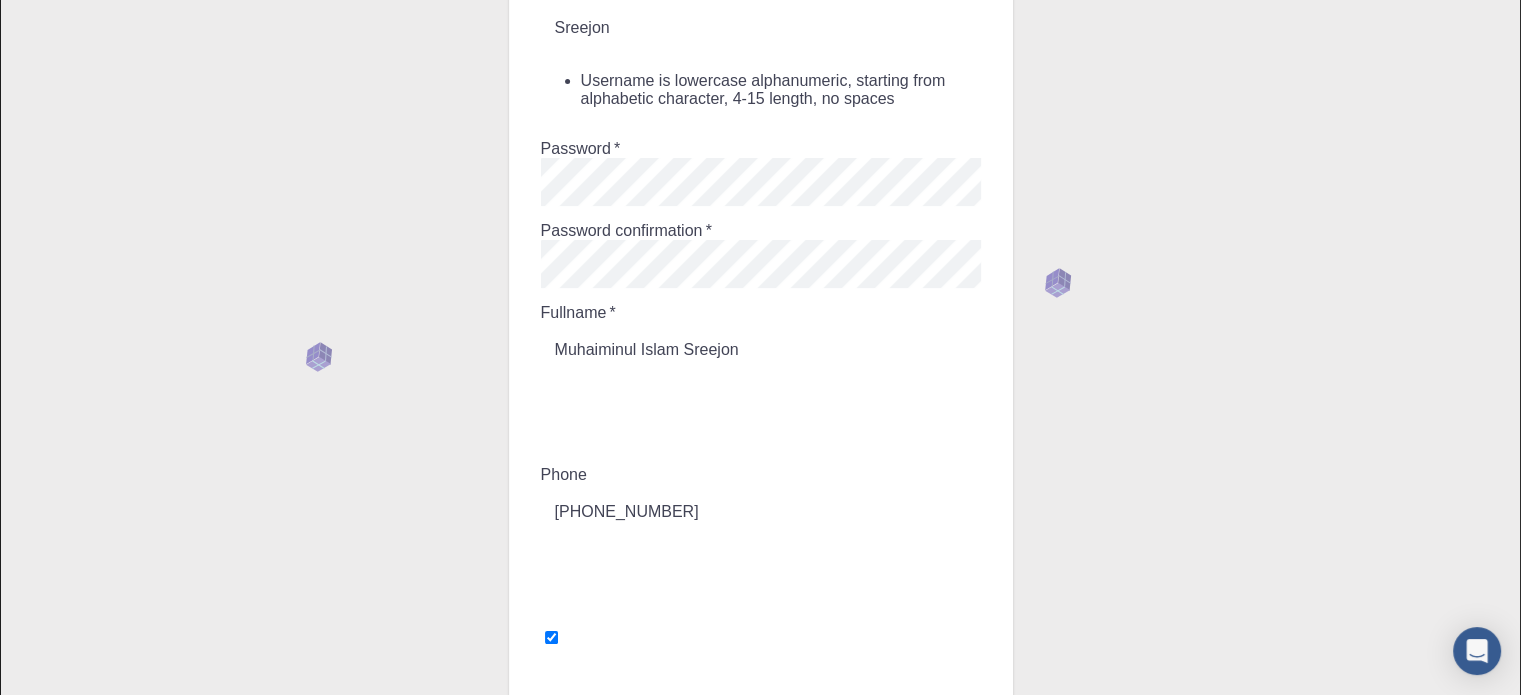 click on "REGISTER" at bounding box center (583, 1142) 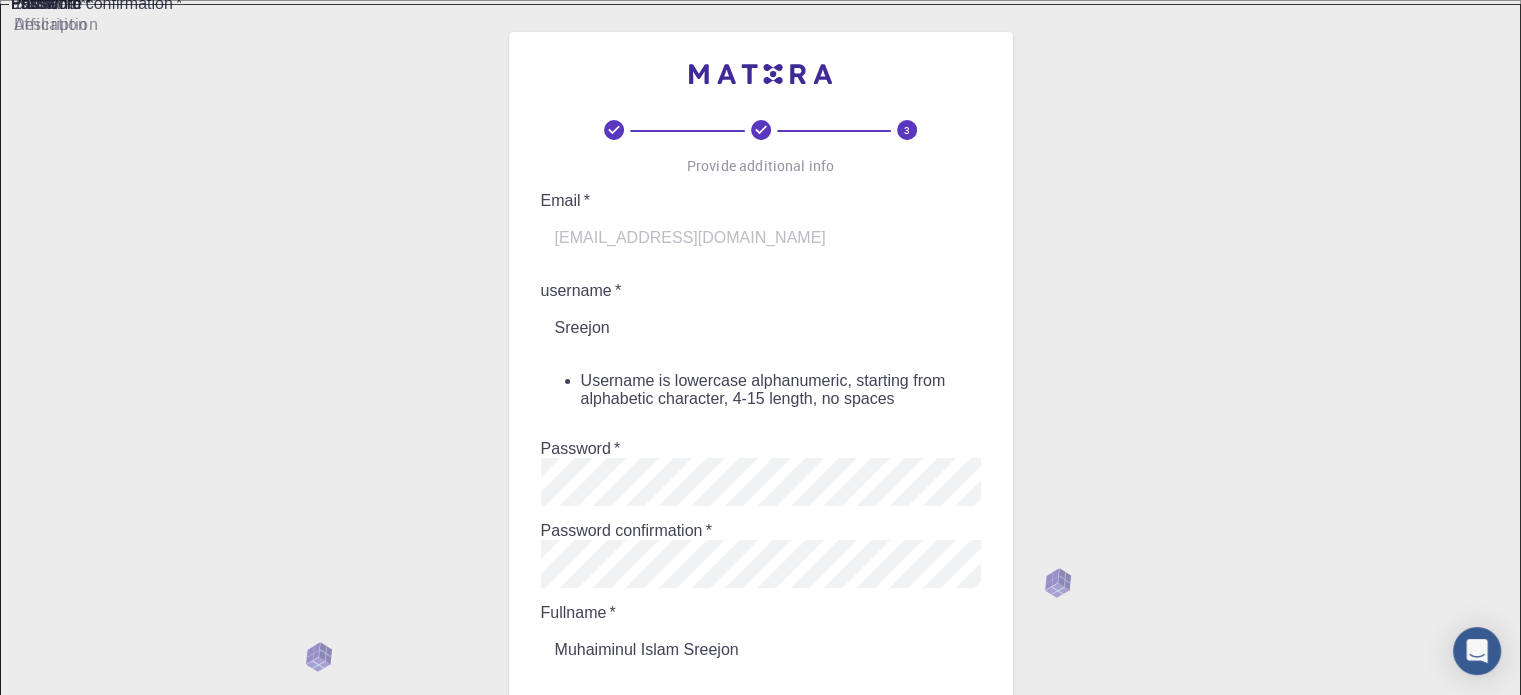 scroll, scrollTop: 0, scrollLeft: 0, axis: both 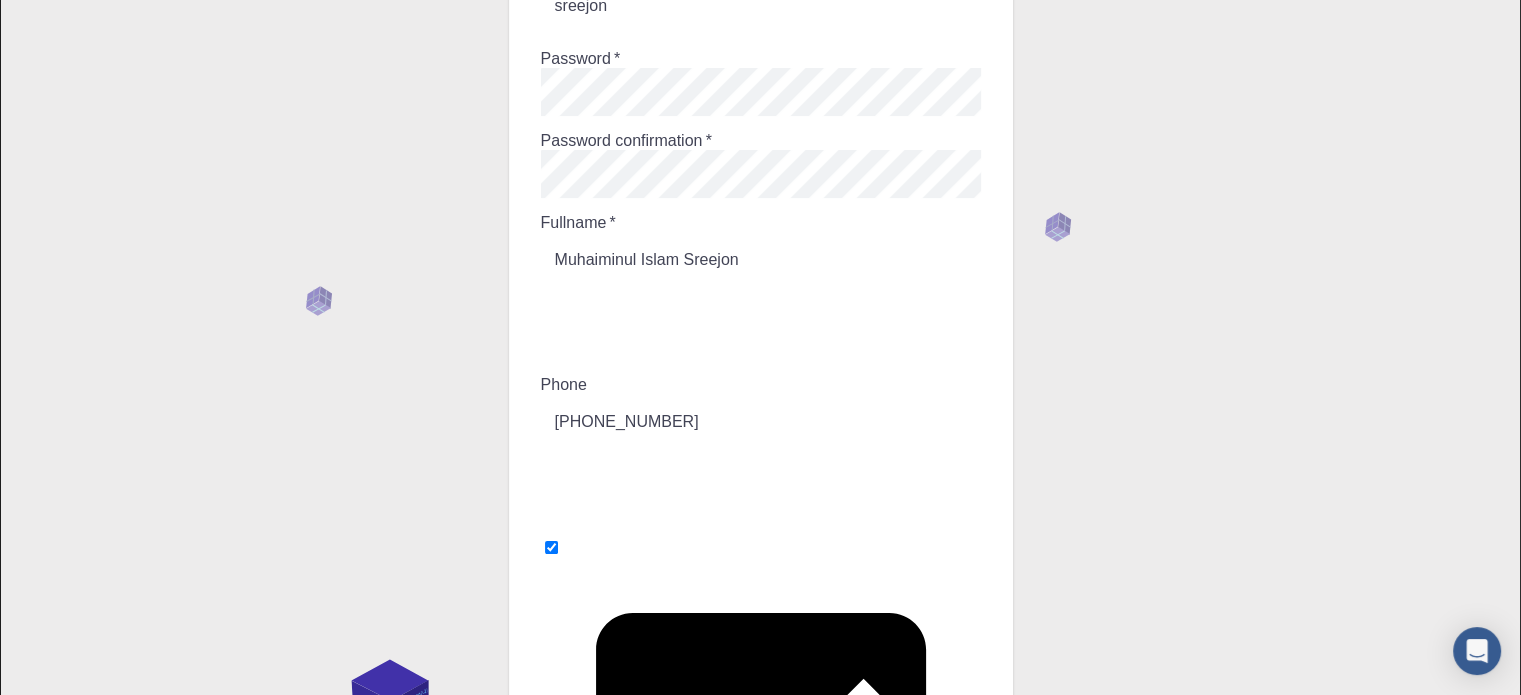 type on "sreejon" 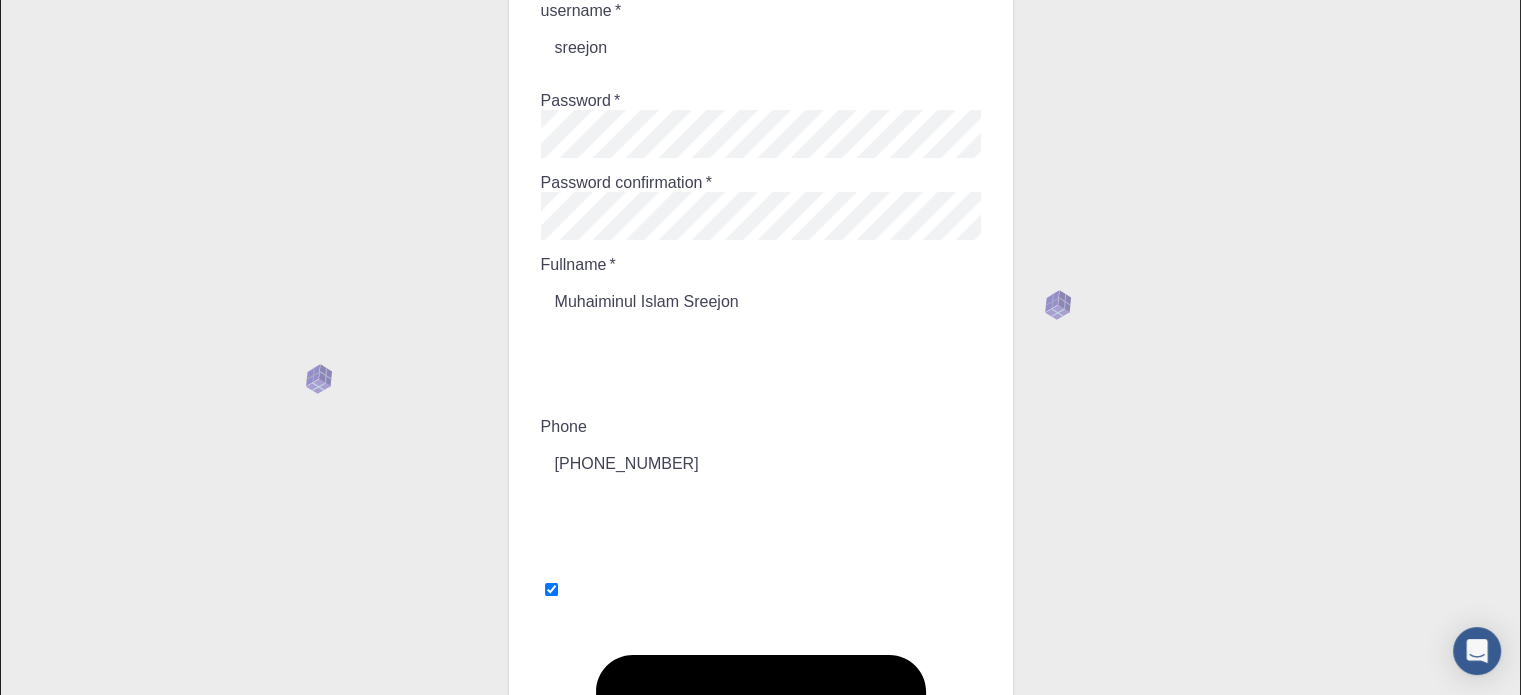scroll, scrollTop: 322, scrollLeft: 0, axis: vertical 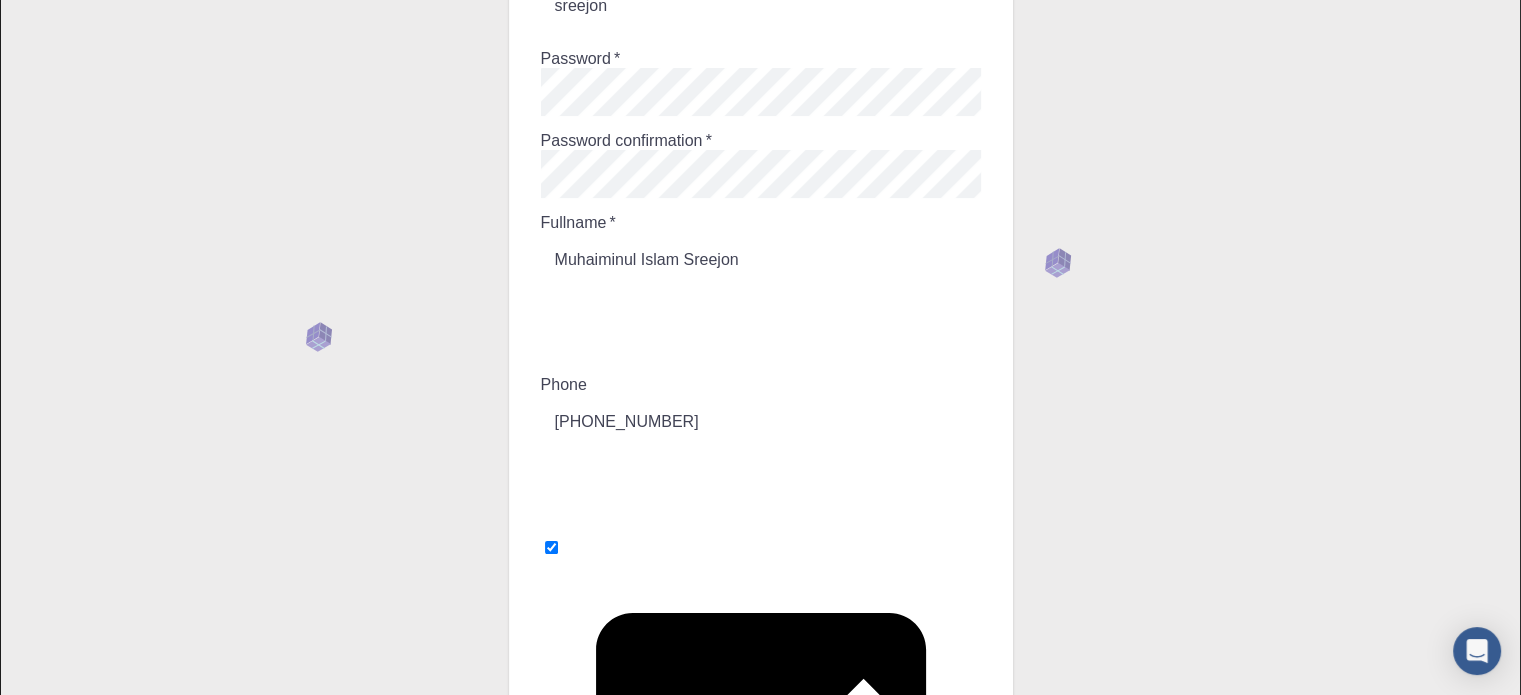 click on "Email   * [EMAIL_ADDRESS][DOMAIN_NAME] Email   * username   * sreejon username   * Password   * Password   * Password confirmation   * Password confirmation   * Fullname   * Muhaiminul Islam Sreejon Fullname   * Affiliation Affiliation Phone [PHONE_NUMBER] Phone Description Description I accept the  Terms of Service / Privacy Policy  * REGISTER" at bounding box center [761, 502] 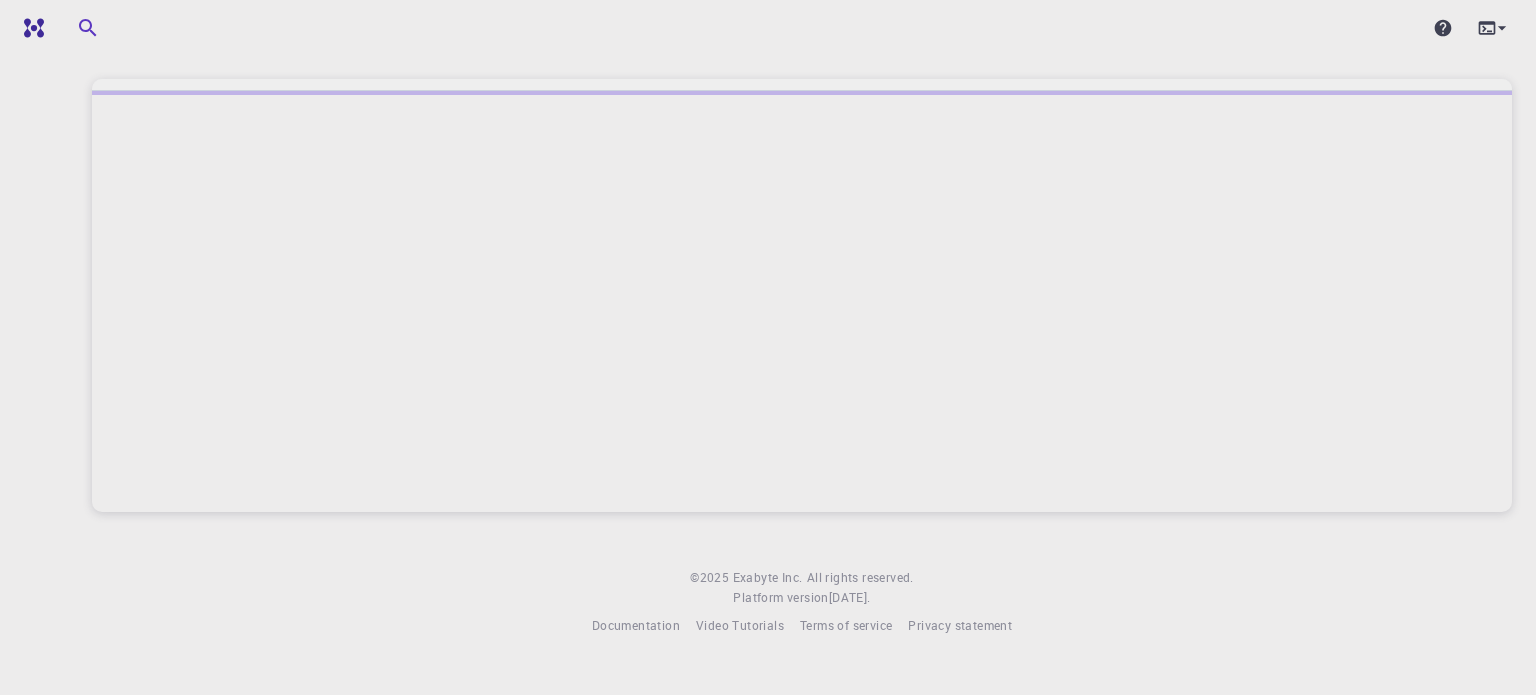 scroll, scrollTop: 0, scrollLeft: 0, axis: both 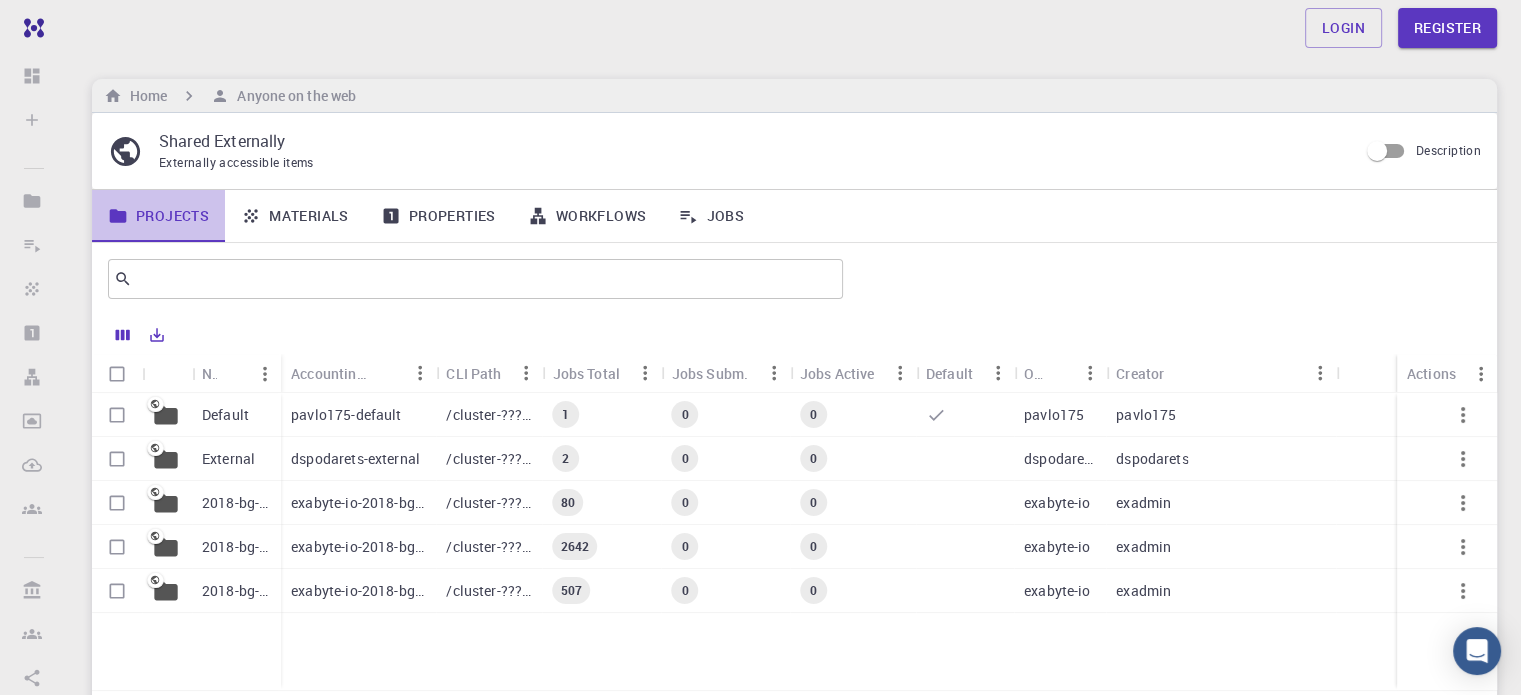 click on "Projects" at bounding box center [158, 216] 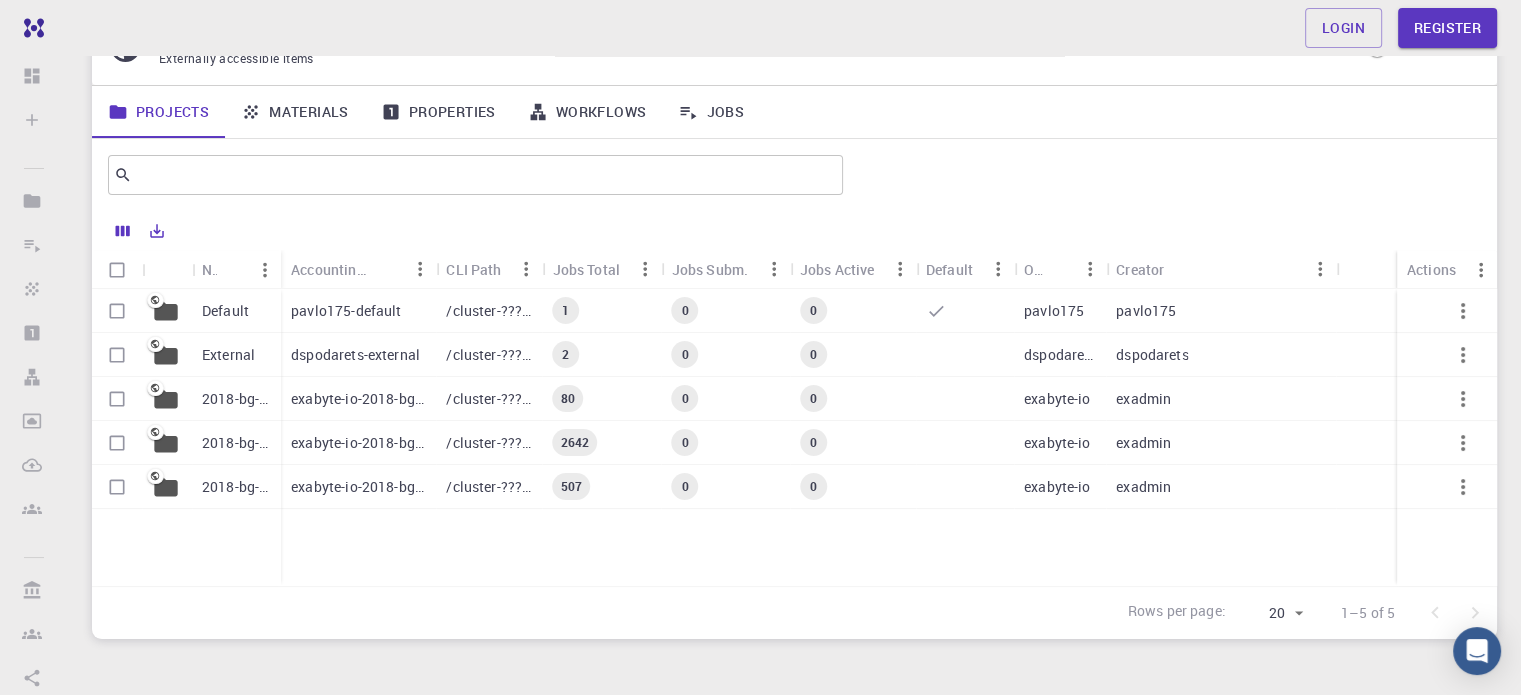 scroll, scrollTop: 0, scrollLeft: 0, axis: both 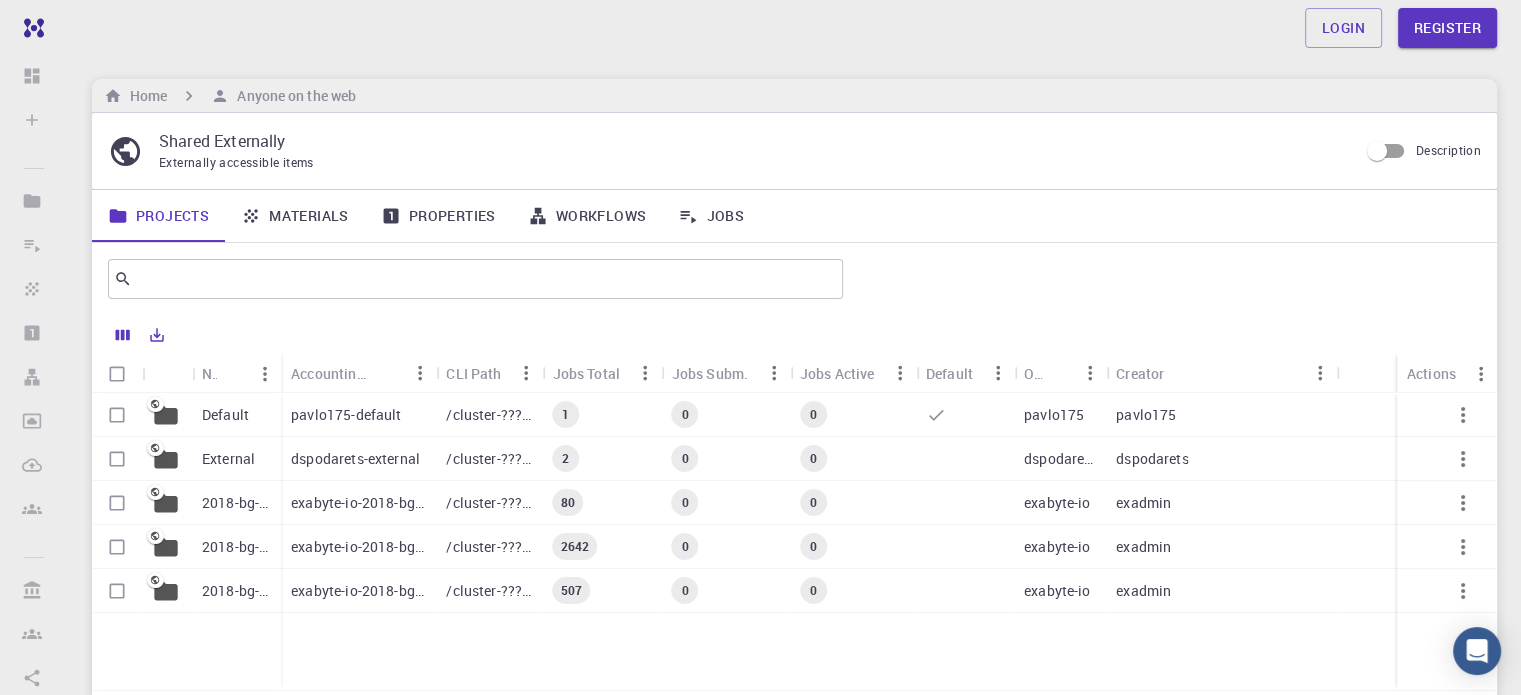 click on "Jobs" at bounding box center (711, 216) 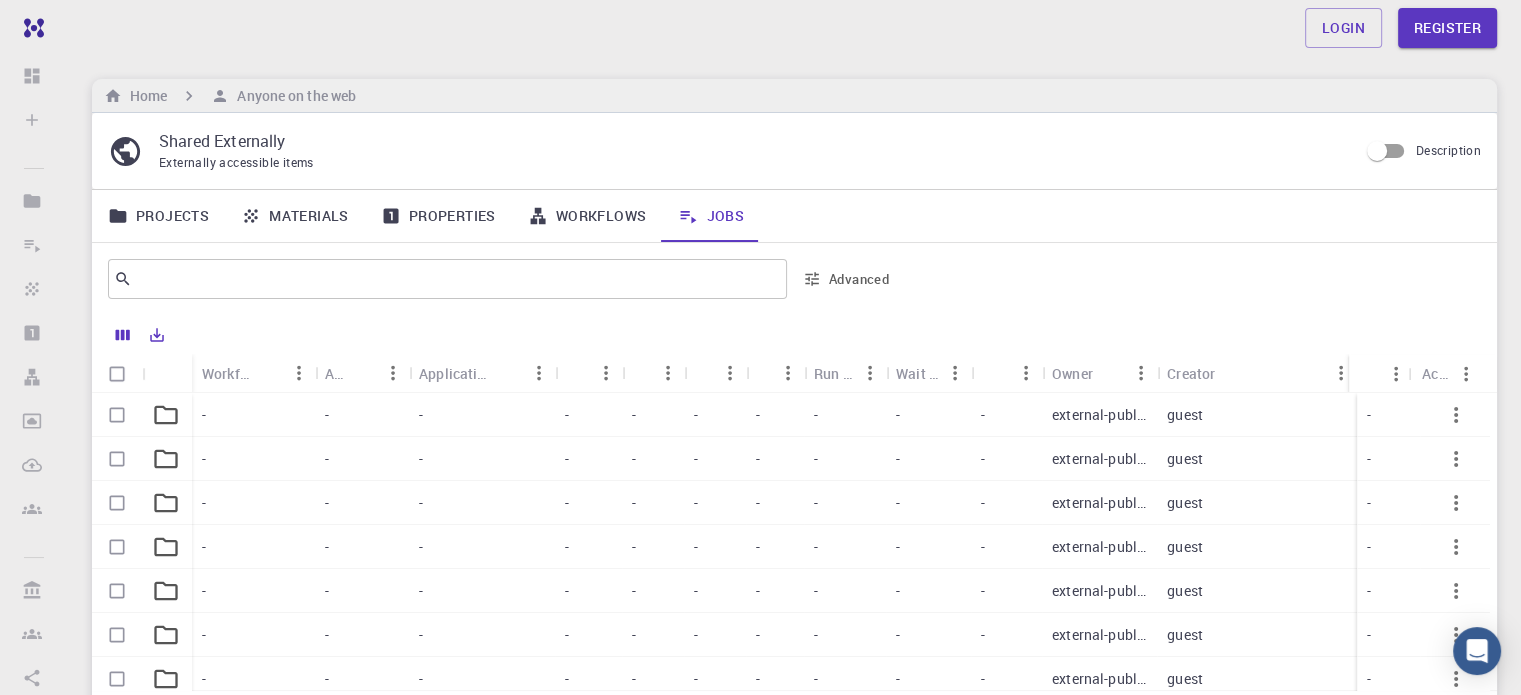 click 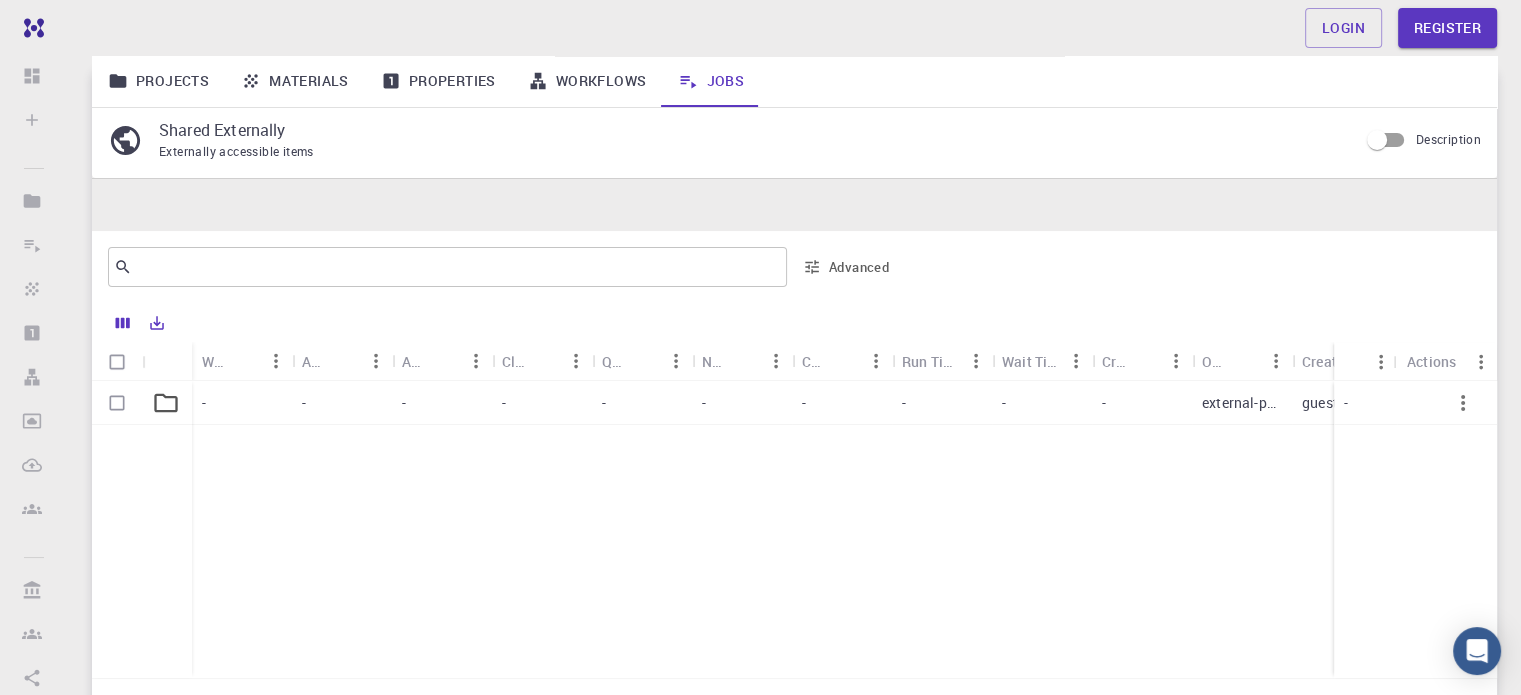 scroll, scrollTop: 0, scrollLeft: 0, axis: both 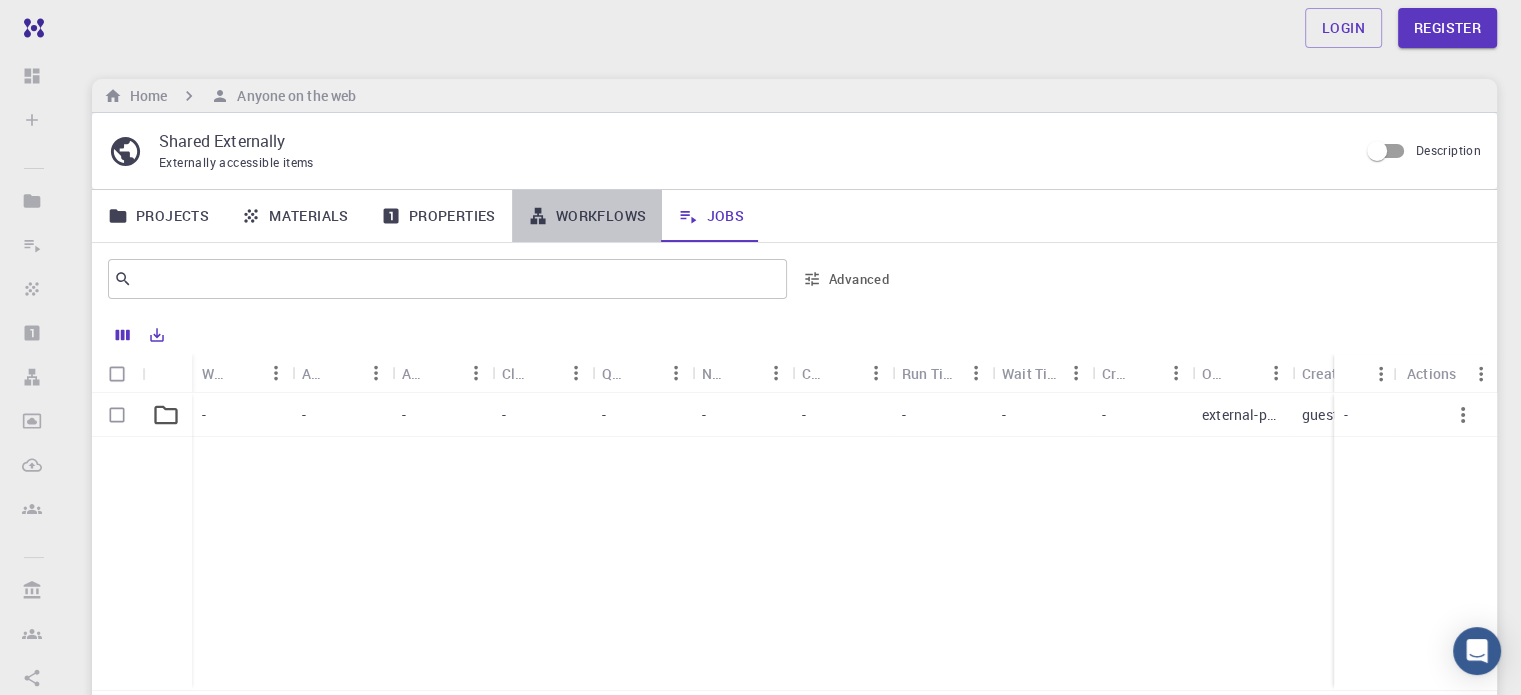 click on "Workflows" at bounding box center [587, 216] 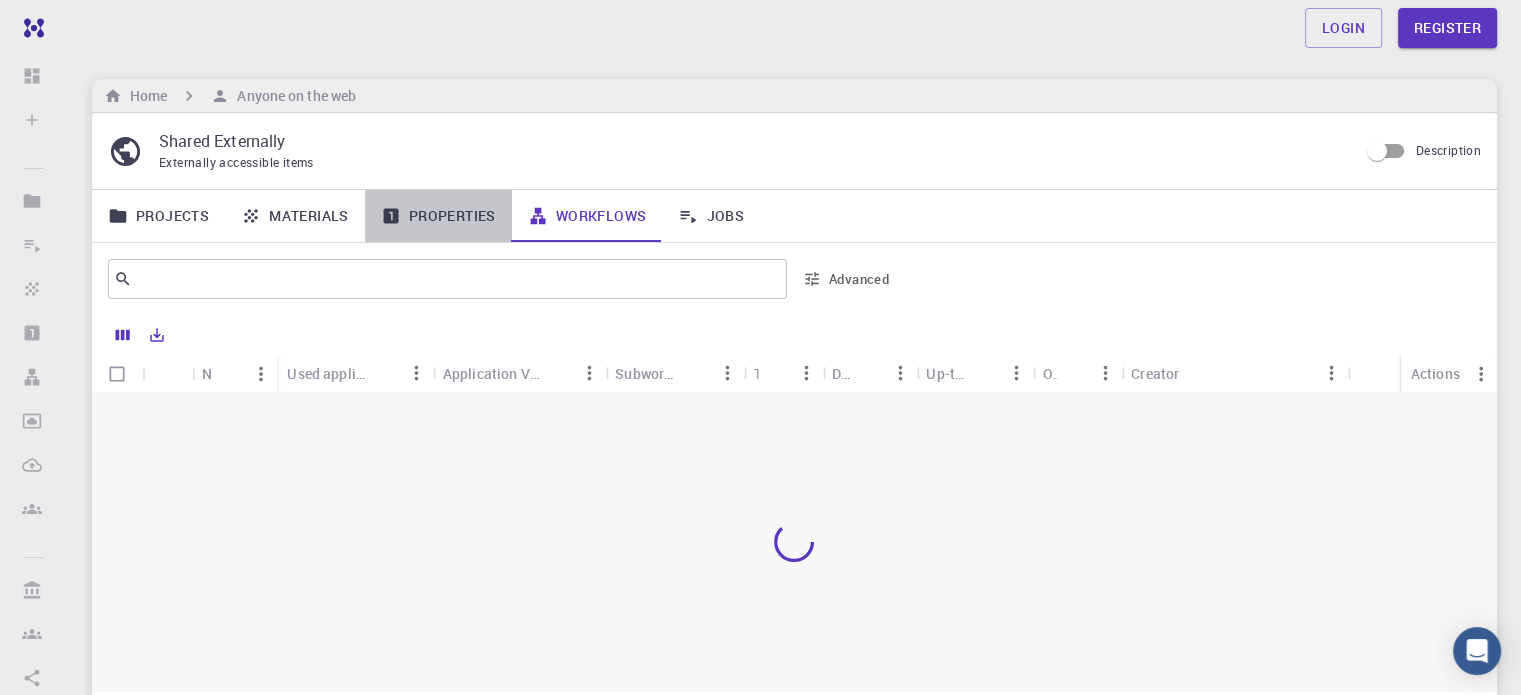 click on "Properties" at bounding box center (438, 216) 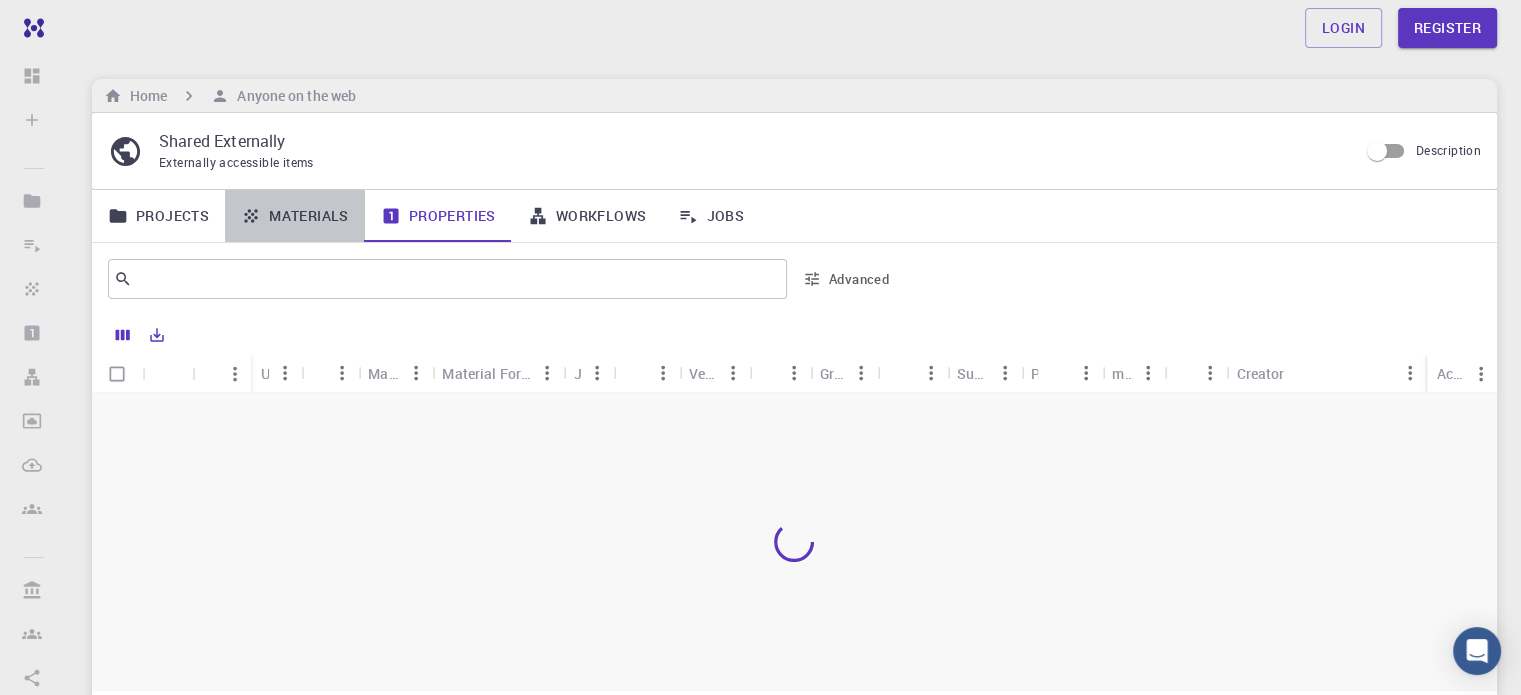 click on "Materials" at bounding box center [295, 216] 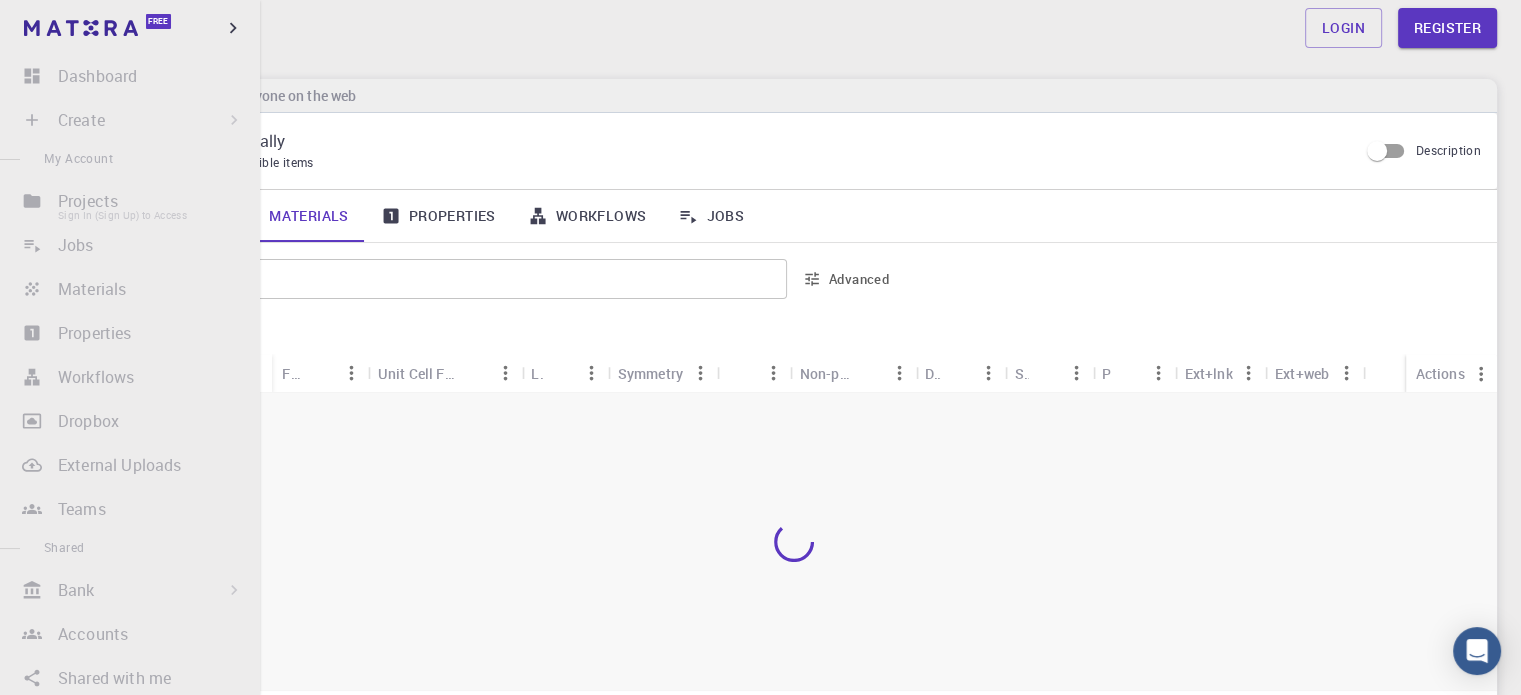 click on "Projects Sign In (Sign Up) to Access" at bounding box center [130, 201] 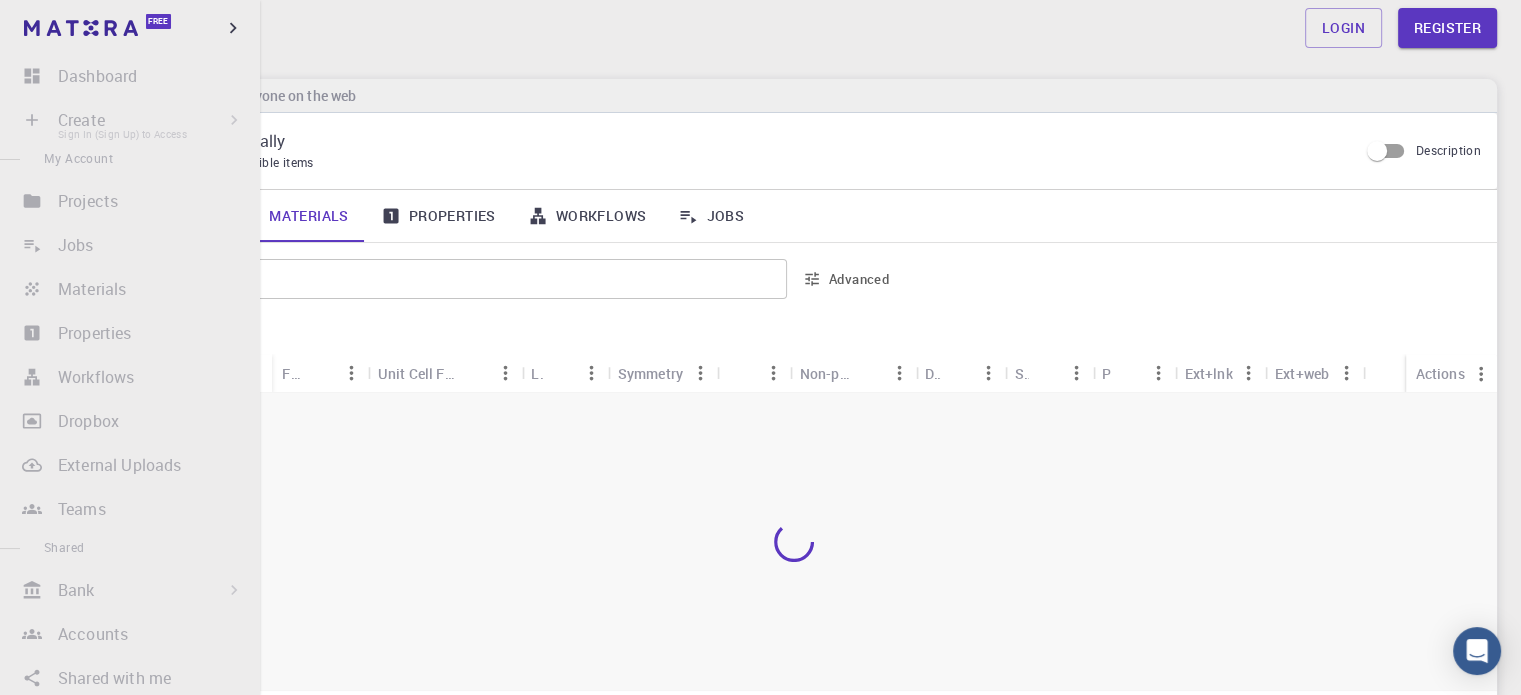 click on "Create Sign In (Sign Up) to Access New Job New Material Create Material Upload File Import from Bank Import from 3rd Party New Workflow New Project" at bounding box center [130, 120] 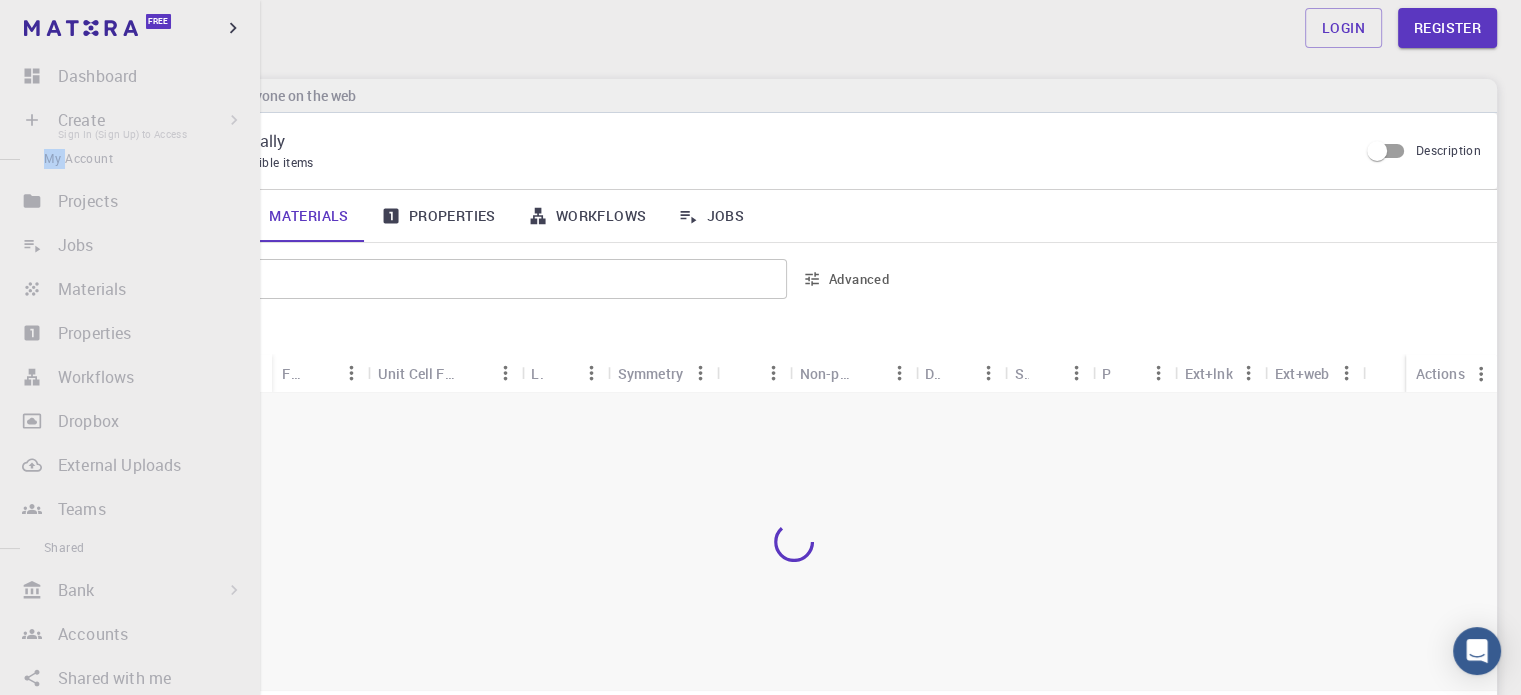 click on "Create Sign In (Sign Up) to Access New Job New Material Create Material Upload File Import from Bank Import from 3rd Party New Workflow New Project" at bounding box center (130, 120) 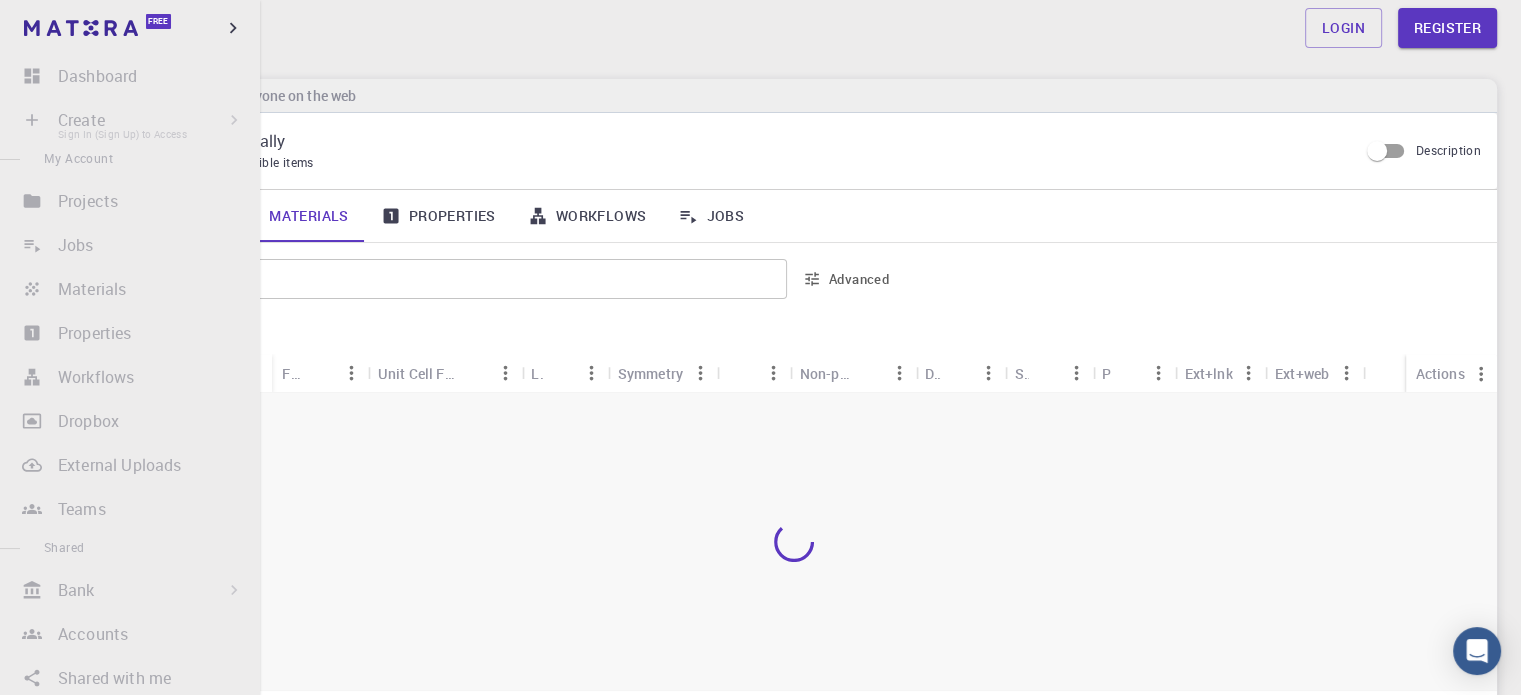 click on "Create Sign In (Sign Up) to Access New Job New Material Create Material Upload File Import from Bank Import from 3rd Party New Workflow New Project" at bounding box center (130, 120) 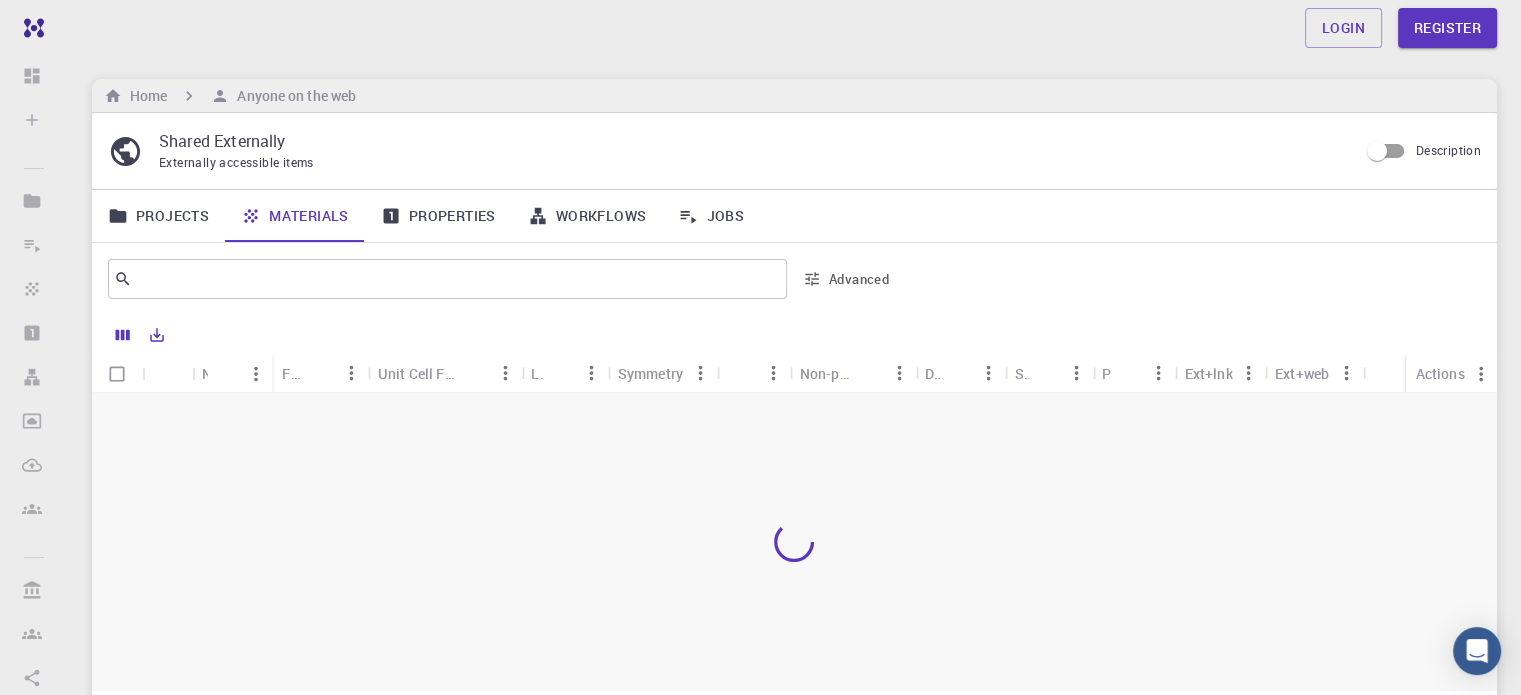click on "Login Register Home Anyone on the web Shared Externally Externally accessible items Description Projects Materials Properties Workflows Jobs ​ Advanced Name Formula Unit Cell Formula Lattice Symmetry Tags Non-periodic Default Shared Public Ext+lnk Ext+web Actions Rows per page: 20 20 0–0 of 0 ©  2025   Exabyte Inc.   All rights reserved. Platform version  2025.6.26 . Documentation Video Tutorials Terms of service Privacy statement" at bounding box center (794, 449) 